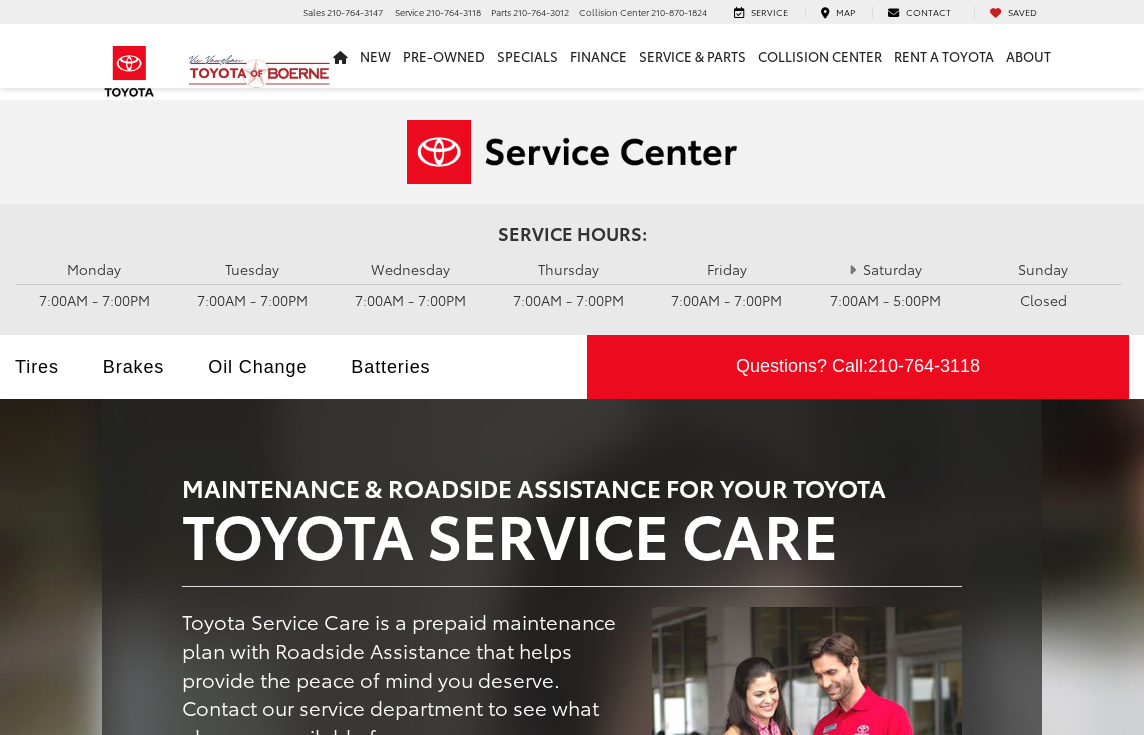 scroll, scrollTop: 0, scrollLeft: 0, axis: both 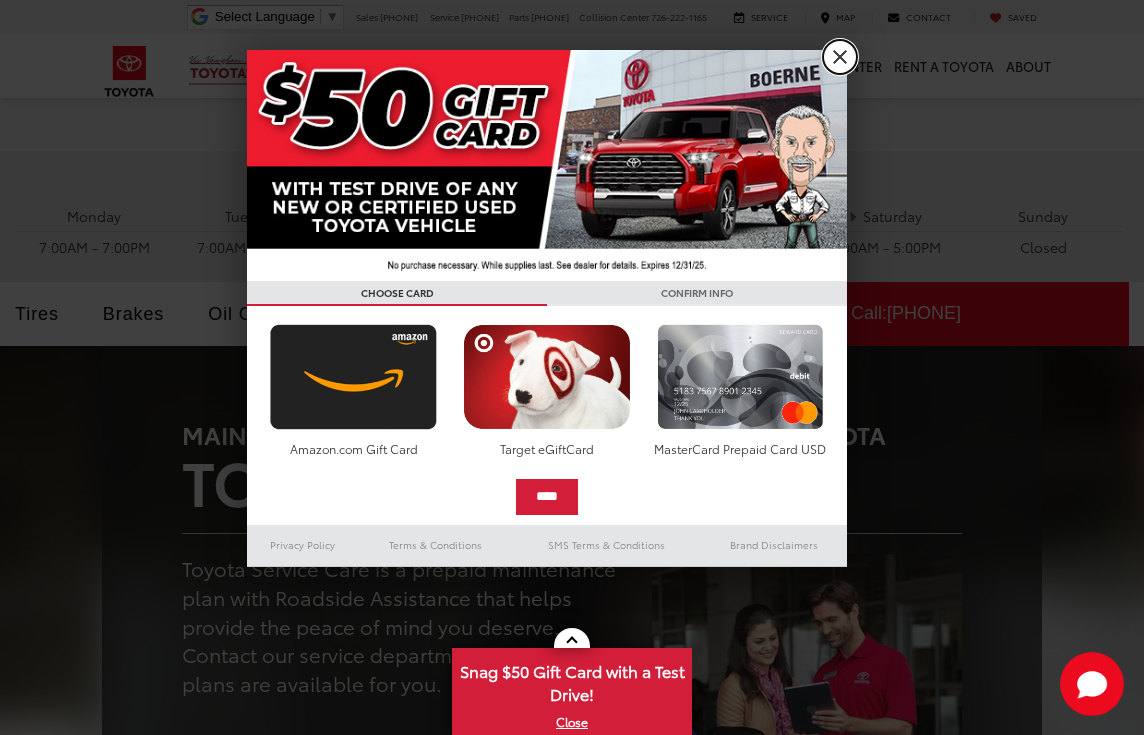 click on "X" at bounding box center [840, 57] 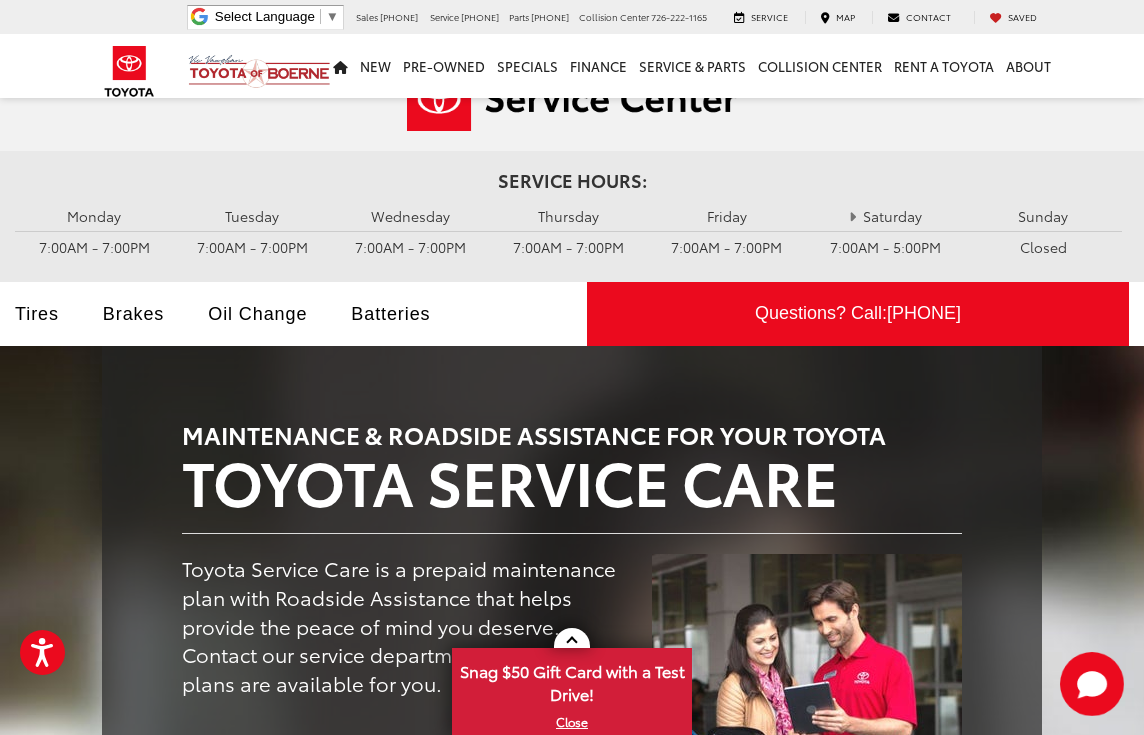 scroll, scrollTop: 0, scrollLeft: 0, axis: both 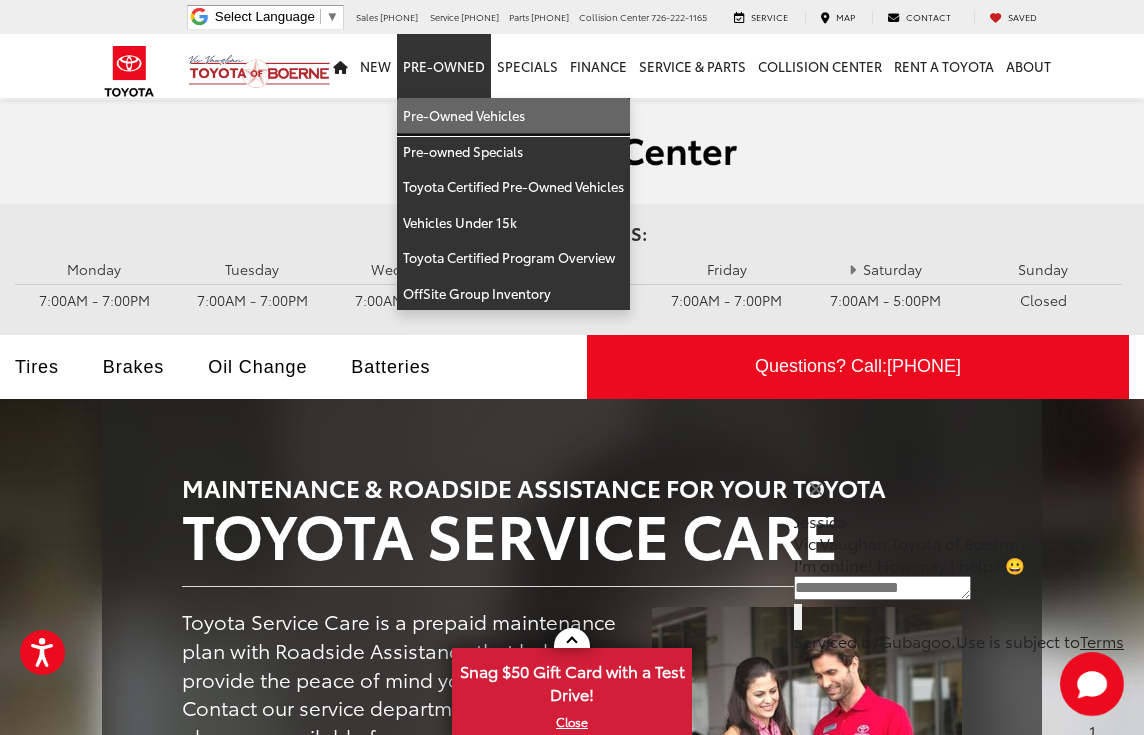 click on "Pre-Owned Vehicles" at bounding box center [513, 116] 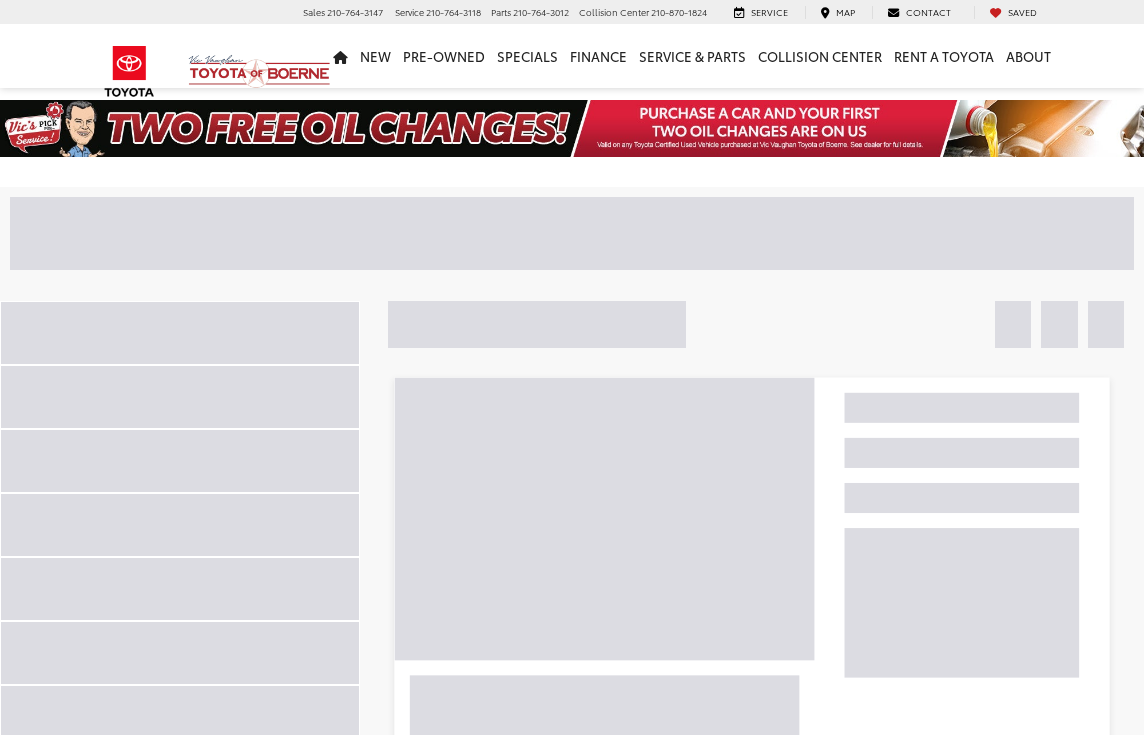 scroll, scrollTop: 0, scrollLeft: 0, axis: both 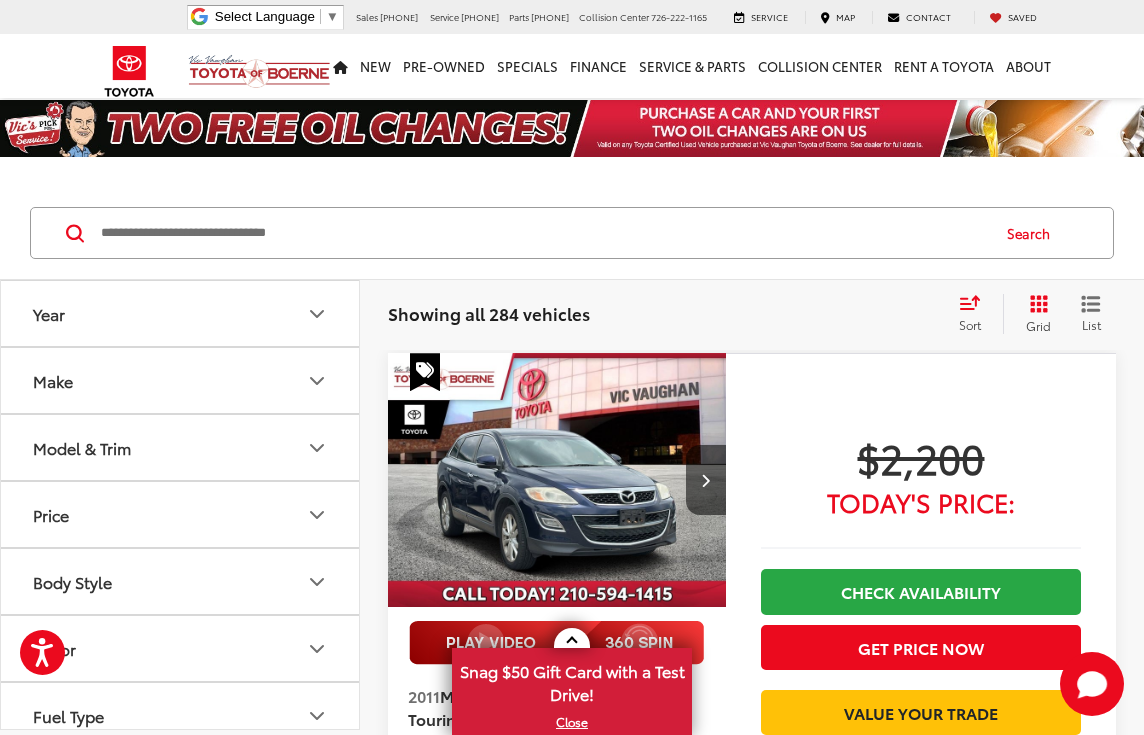 click at bounding box center (543, 233) 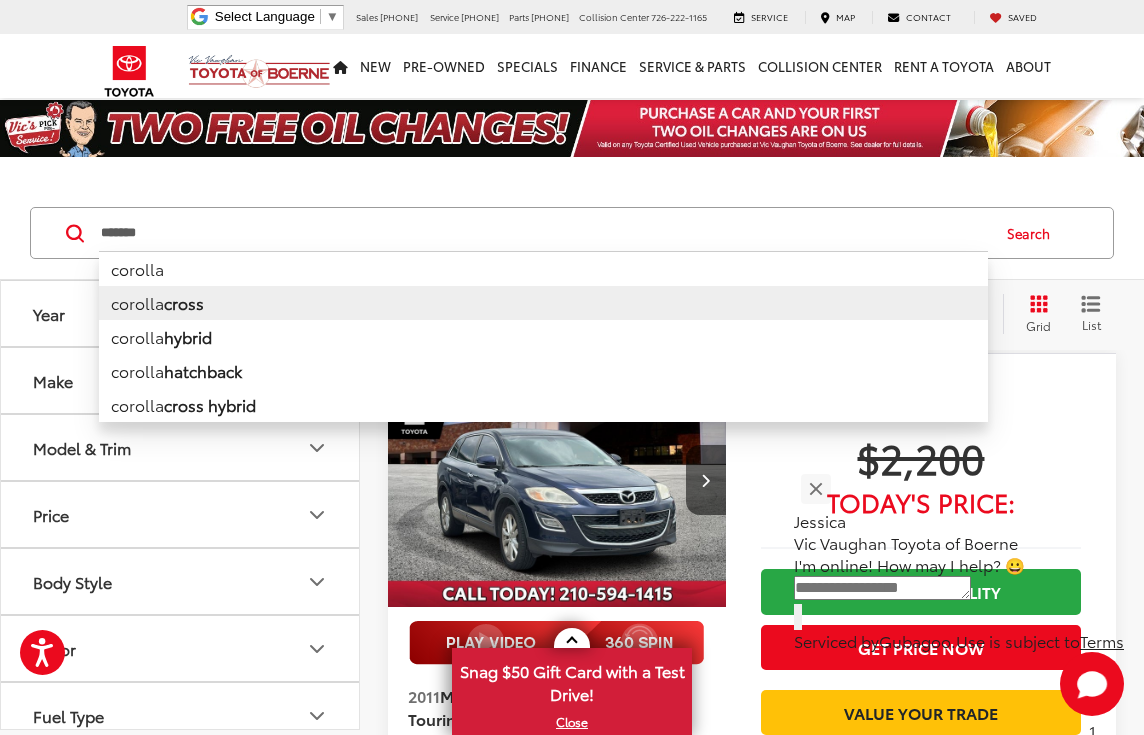click on "corolla  cross" at bounding box center [543, 303] 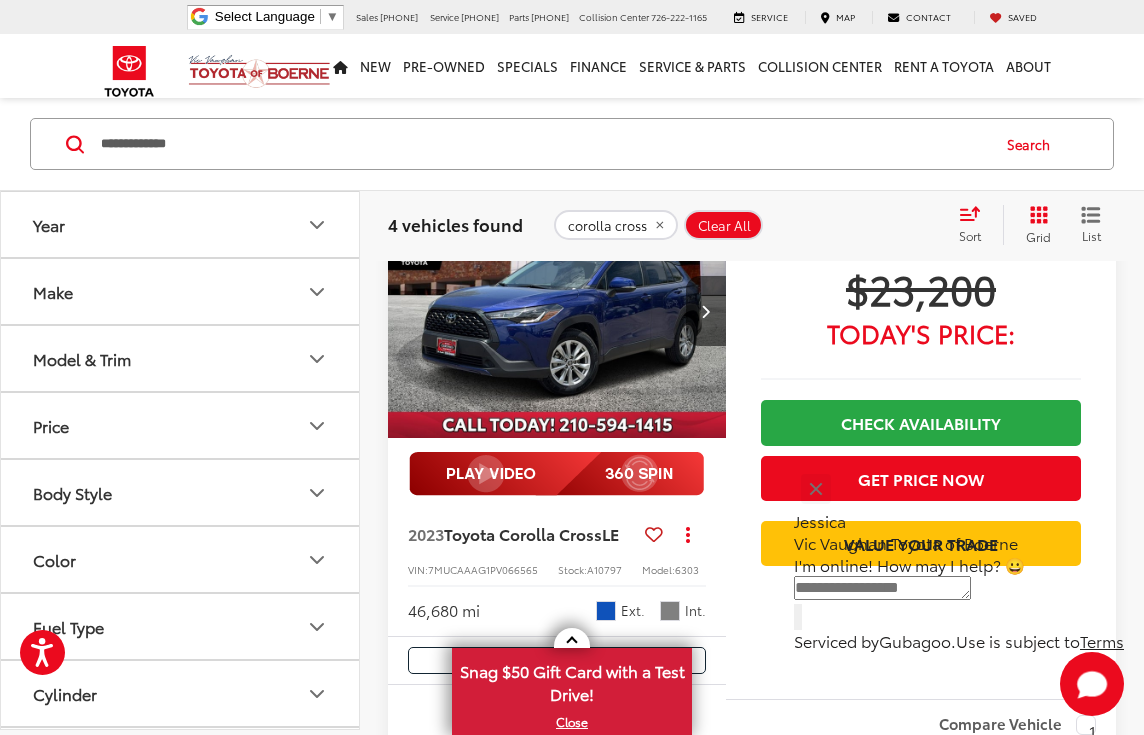 scroll, scrollTop: 97, scrollLeft: 0, axis: vertical 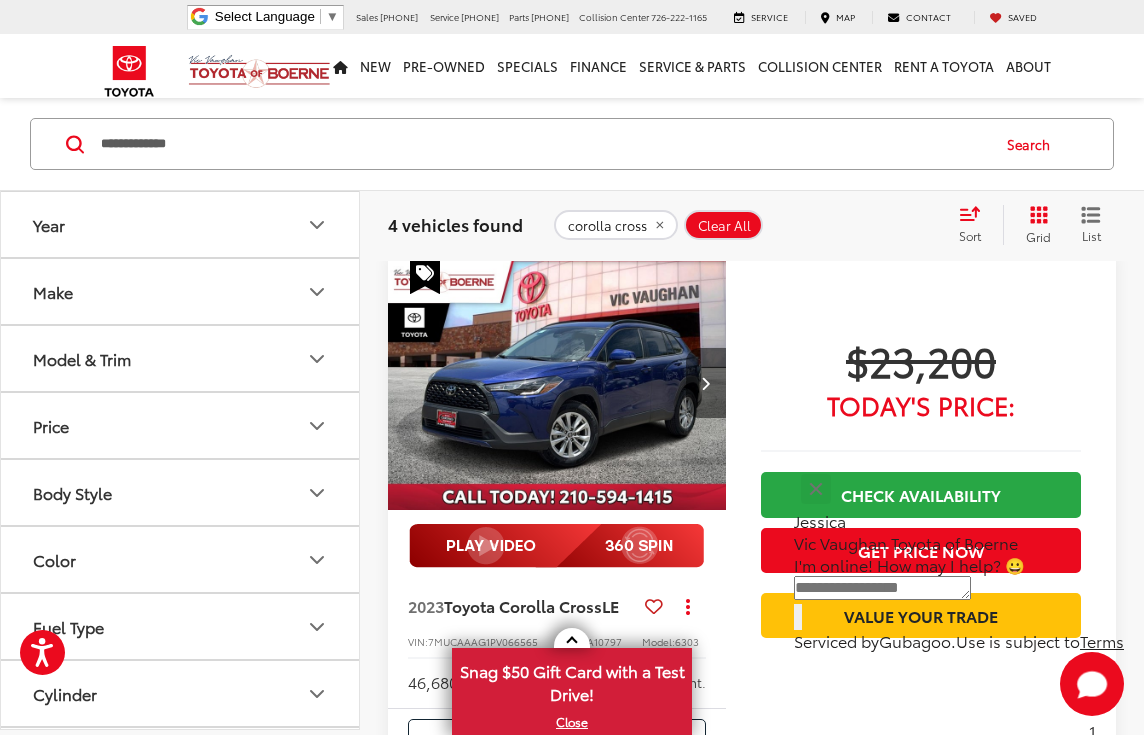 click at bounding box center [705, 383] 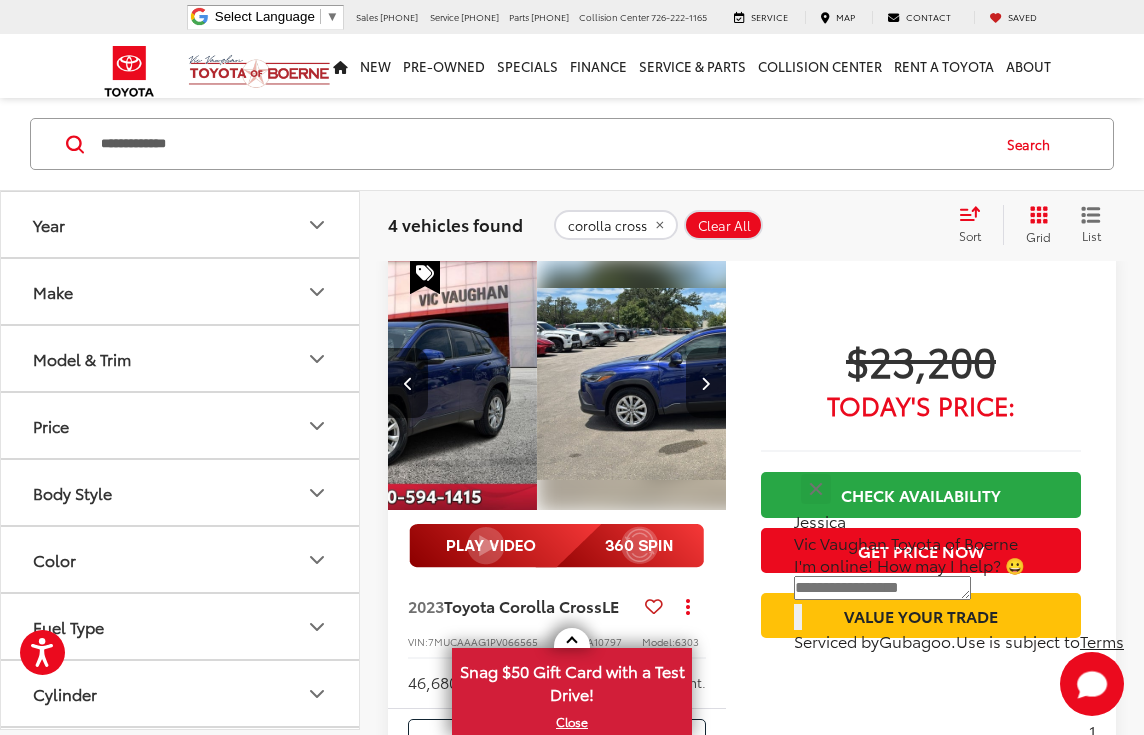 scroll, scrollTop: 0, scrollLeft: 341, axis: horizontal 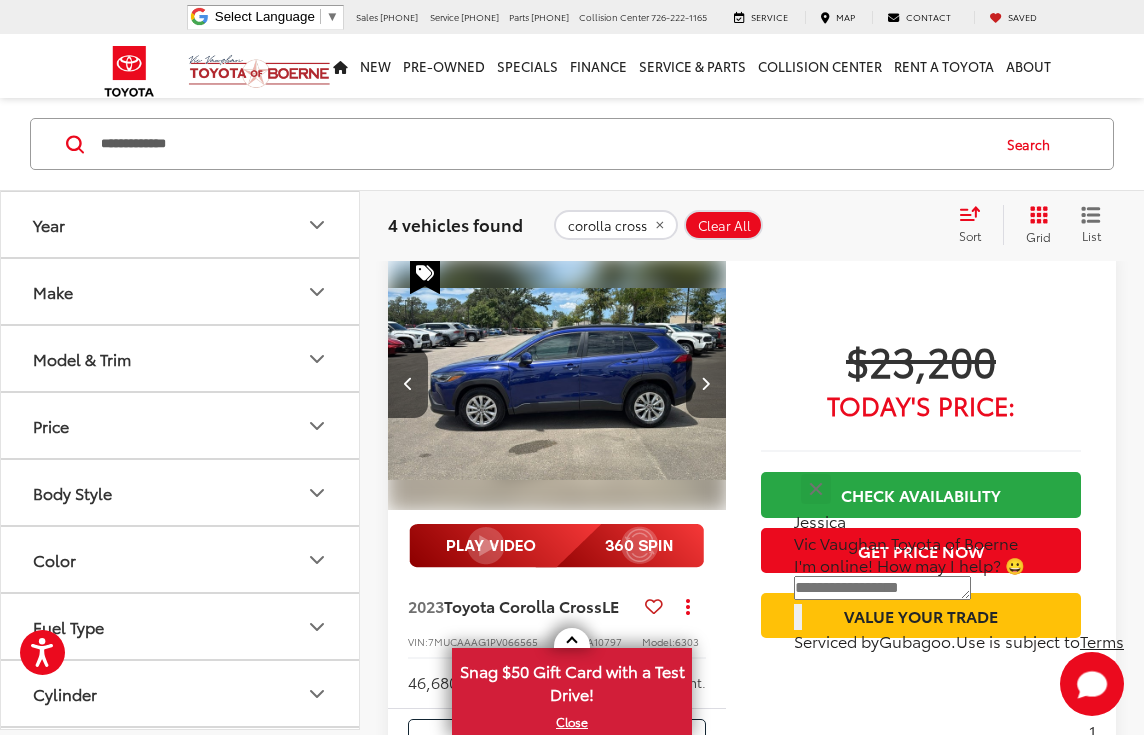 click at bounding box center [705, 383] 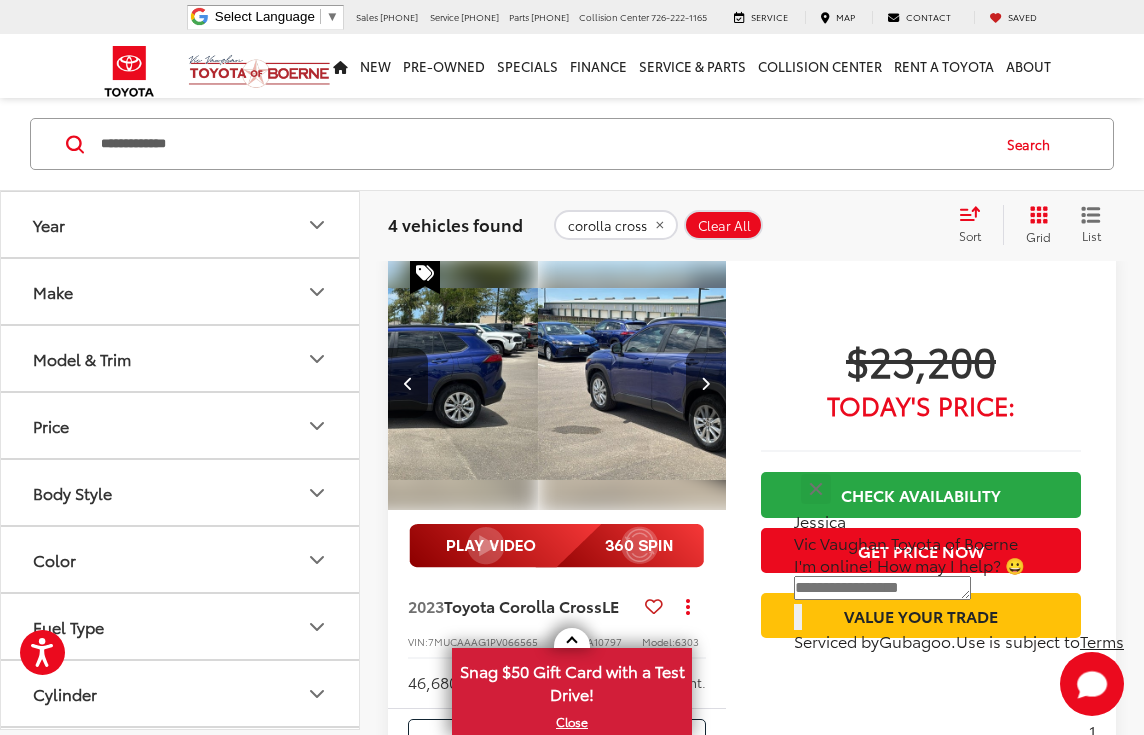 scroll, scrollTop: 0, scrollLeft: 682, axis: horizontal 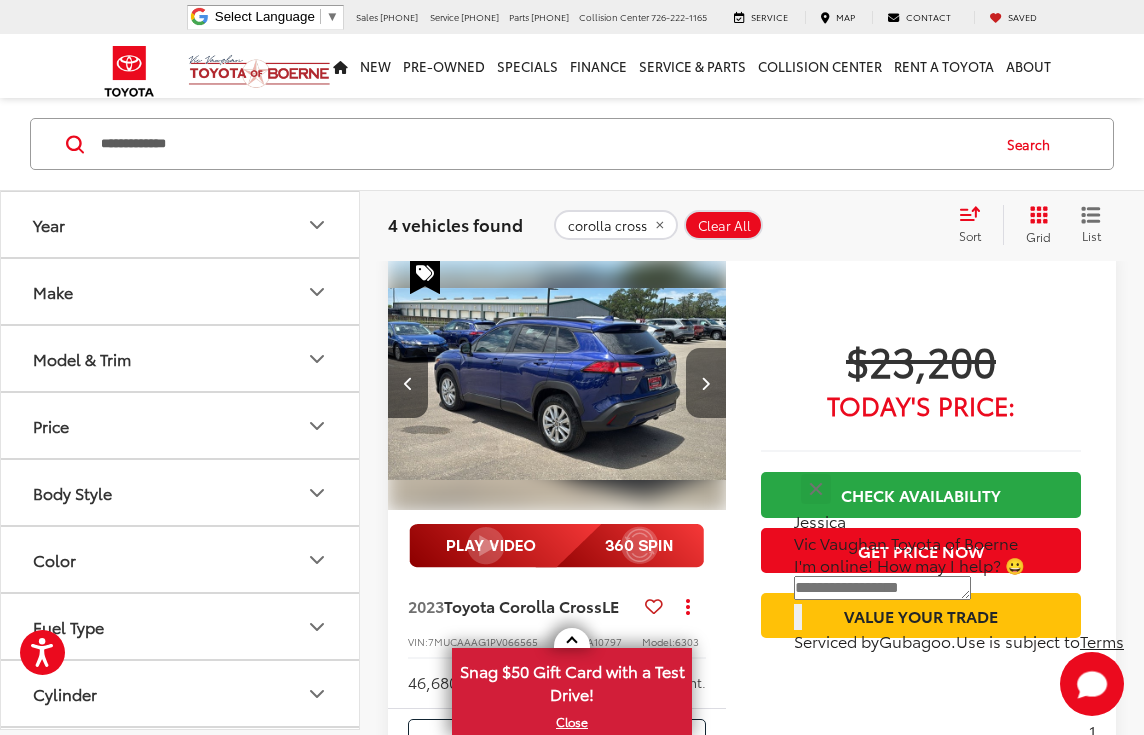 click at bounding box center [705, 383] 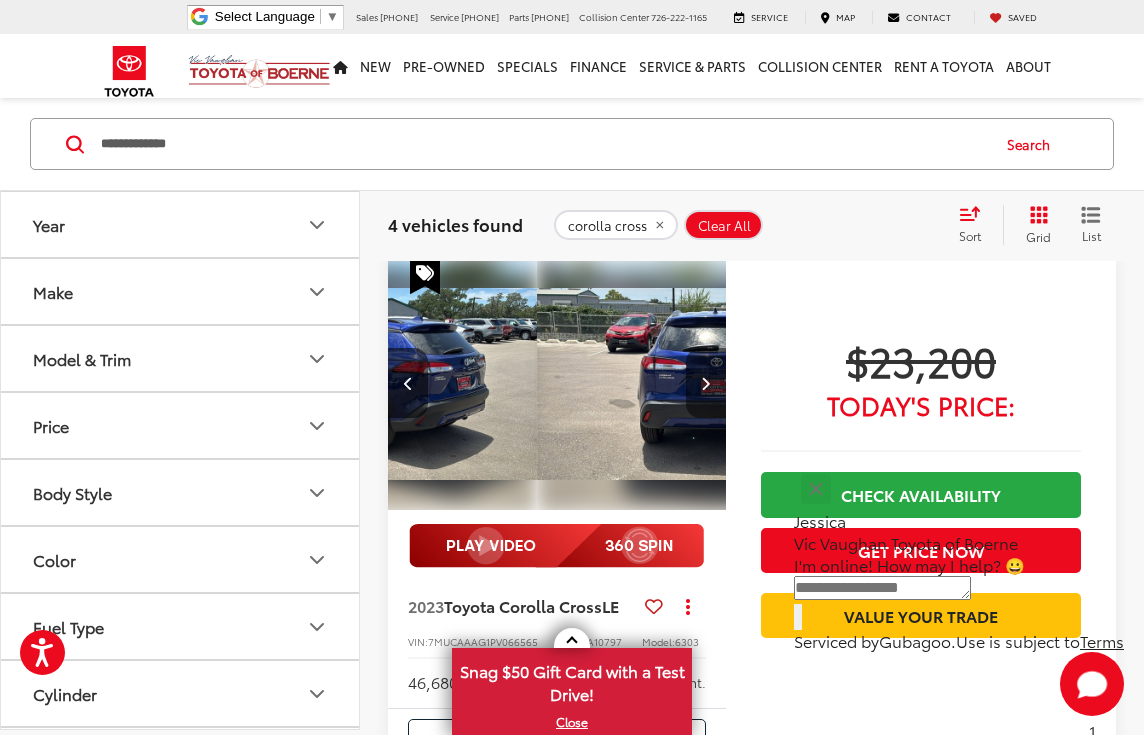 scroll, scrollTop: 0, scrollLeft: 1023, axis: horizontal 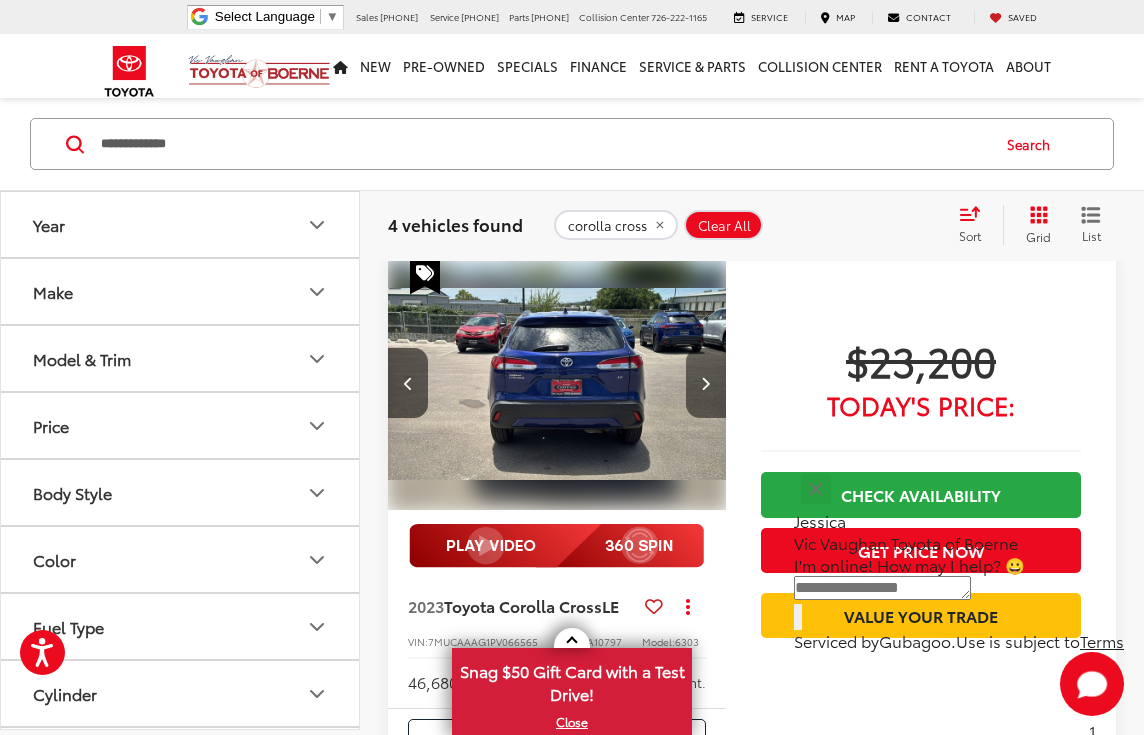 click at bounding box center (705, 383) 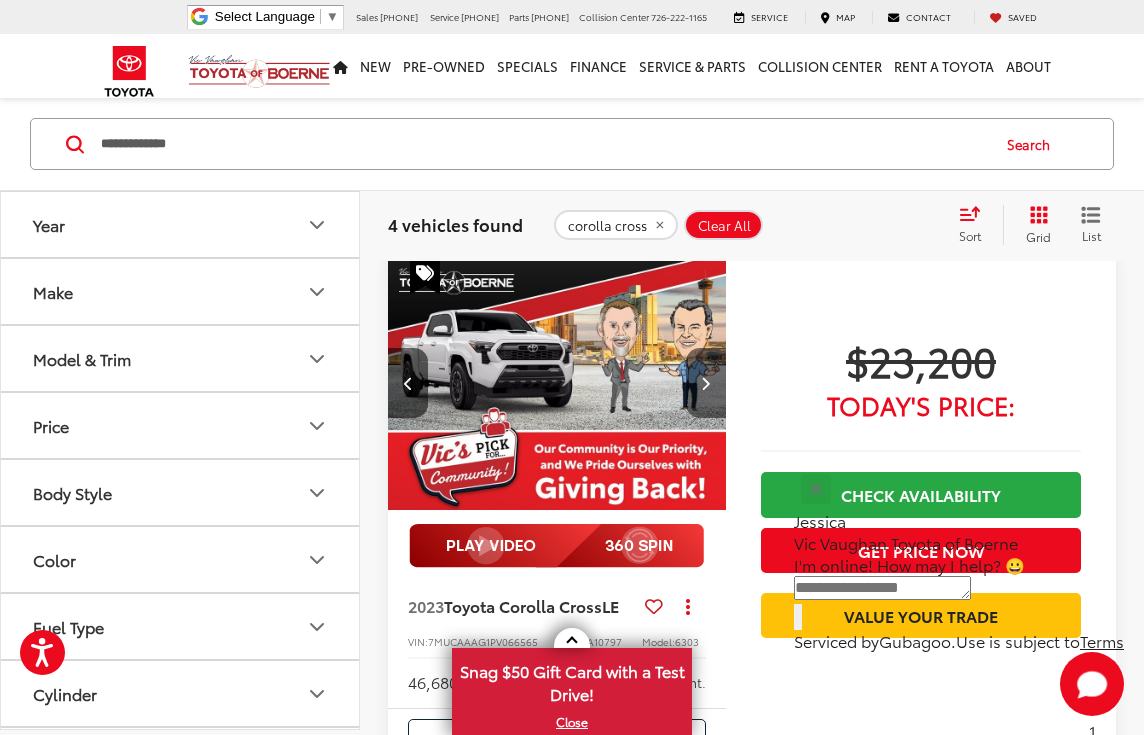 click at bounding box center [705, 383] 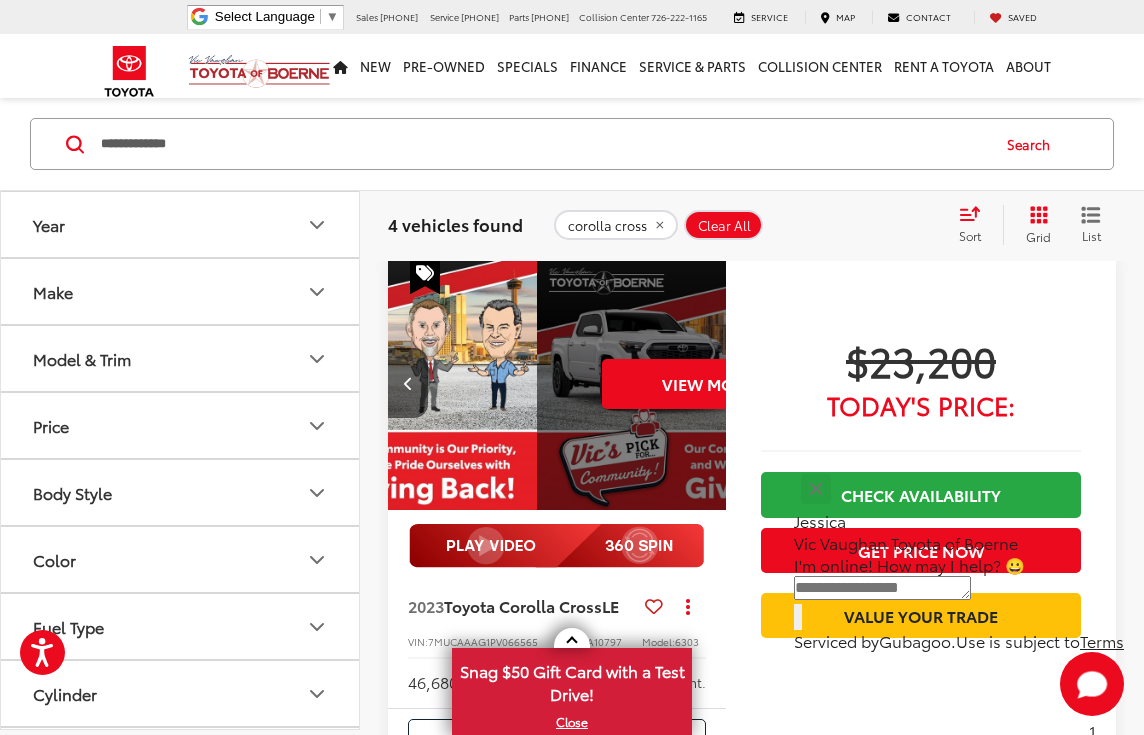 scroll, scrollTop: 0, scrollLeft: 1705, axis: horizontal 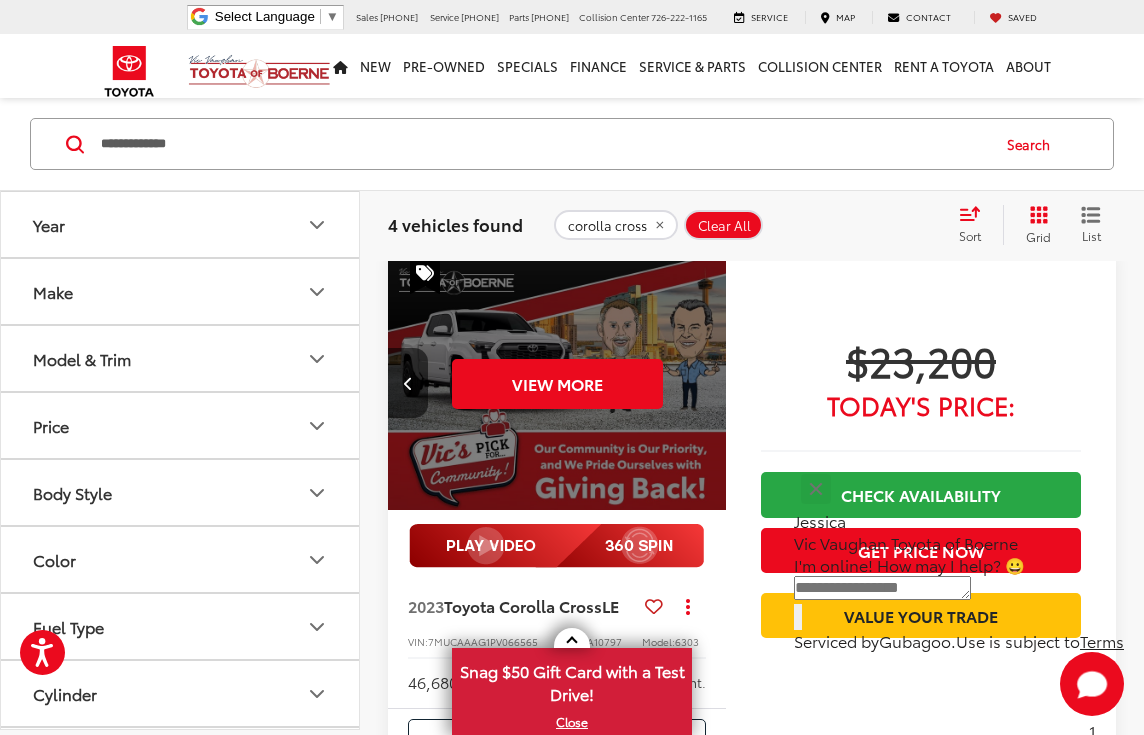 click on "View More" at bounding box center (557, 384) 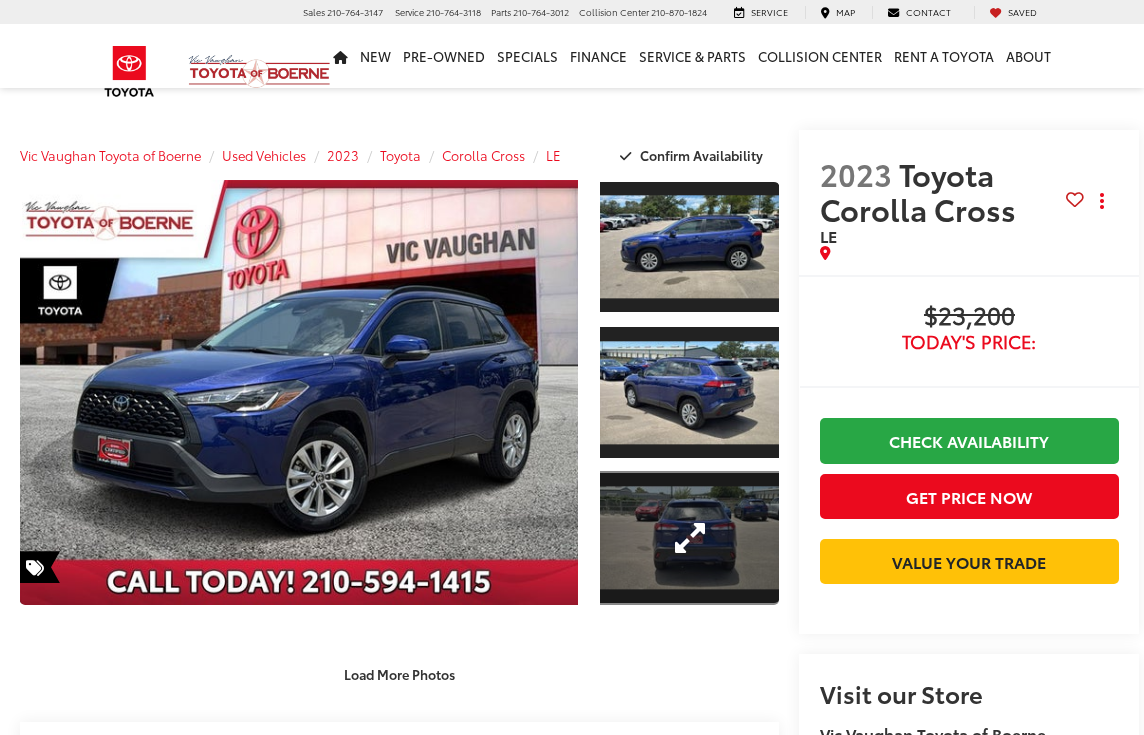 scroll, scrollTop: 0, scrollLeft: 0, axis: both 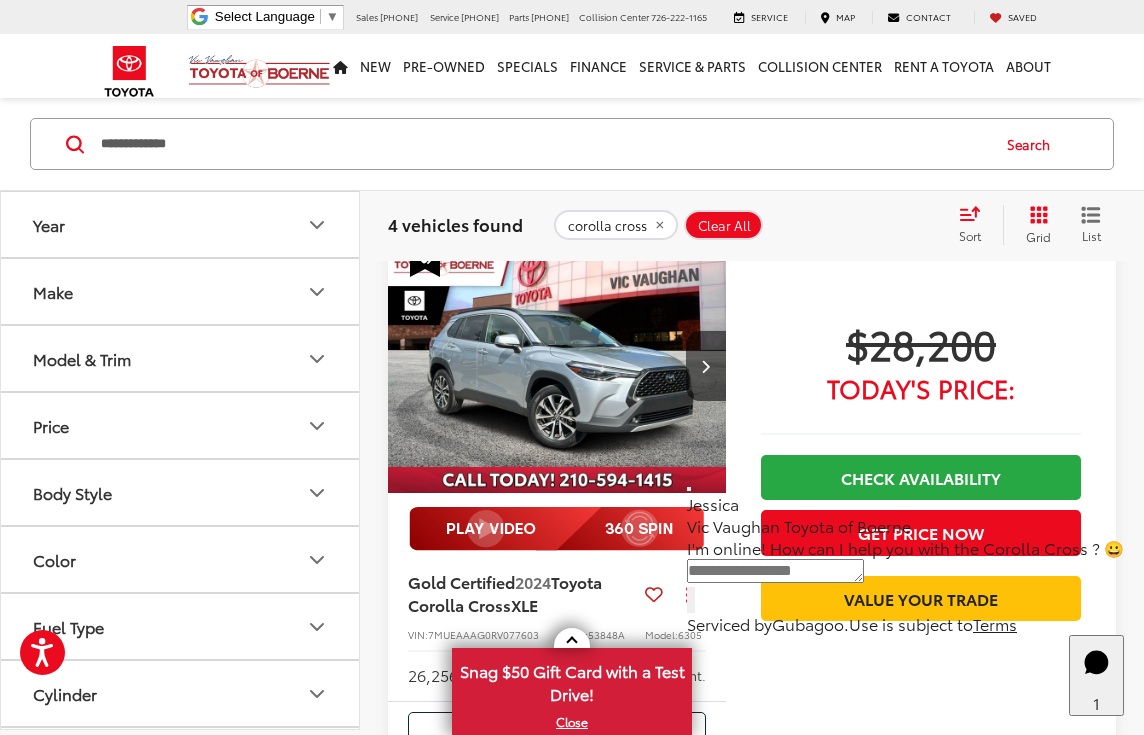 click at bounding box center [557, 367] 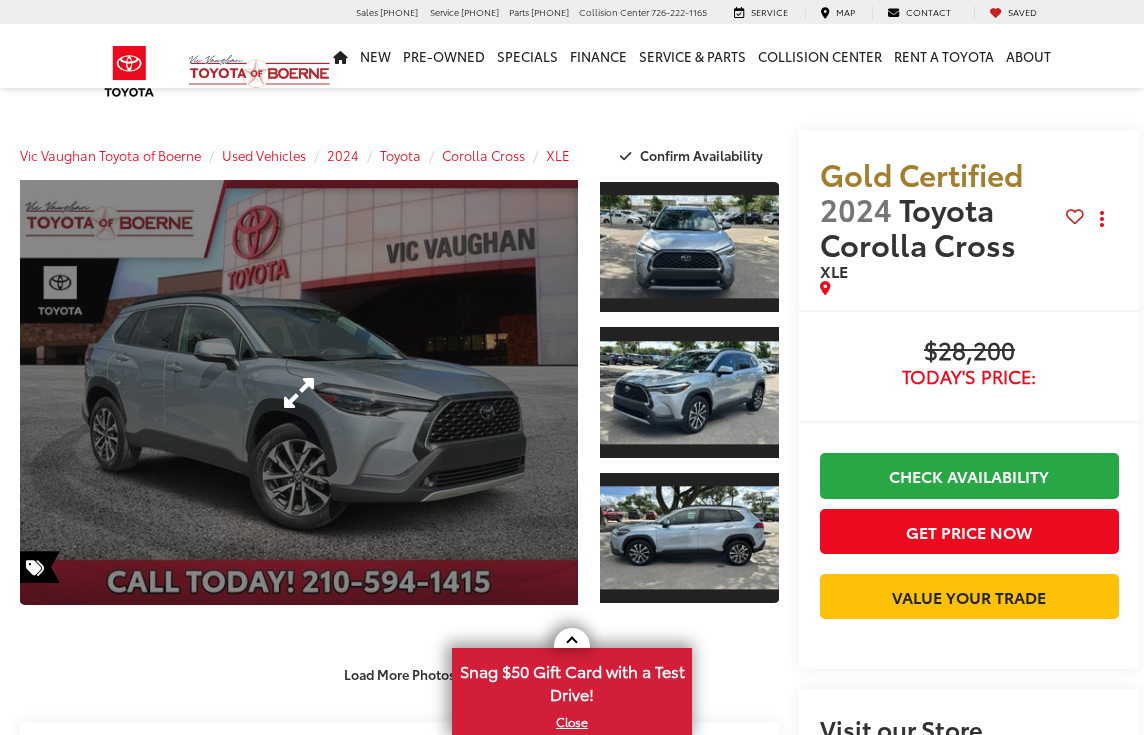scroll, scrollTop: 0, scrollLeft: 0, axis: both 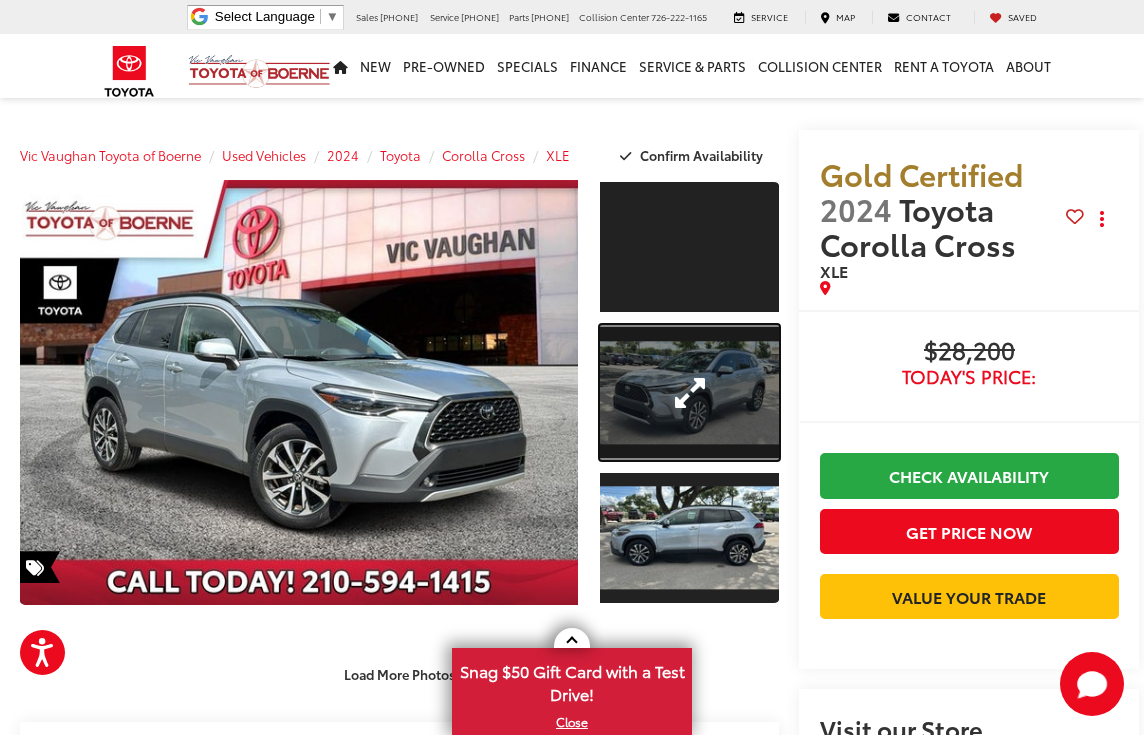 click at bounding box center (689, 392) 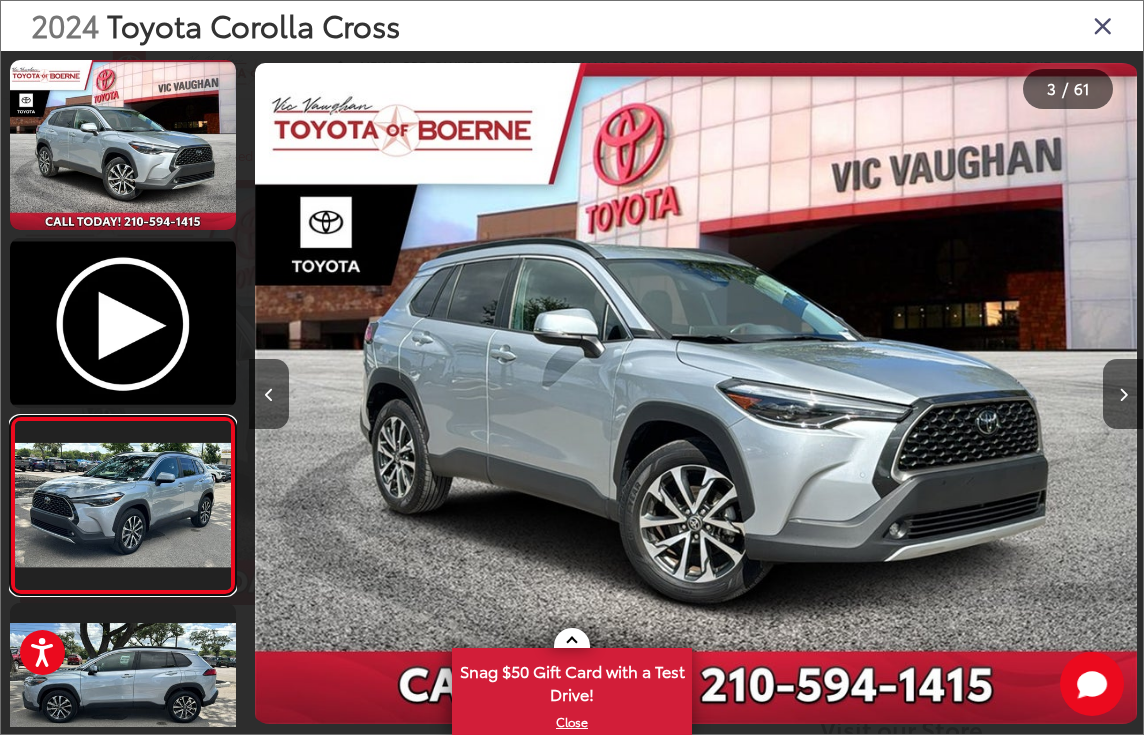 scroll, scrollTop: 0, scrollLeft: 99, axis: horizontal 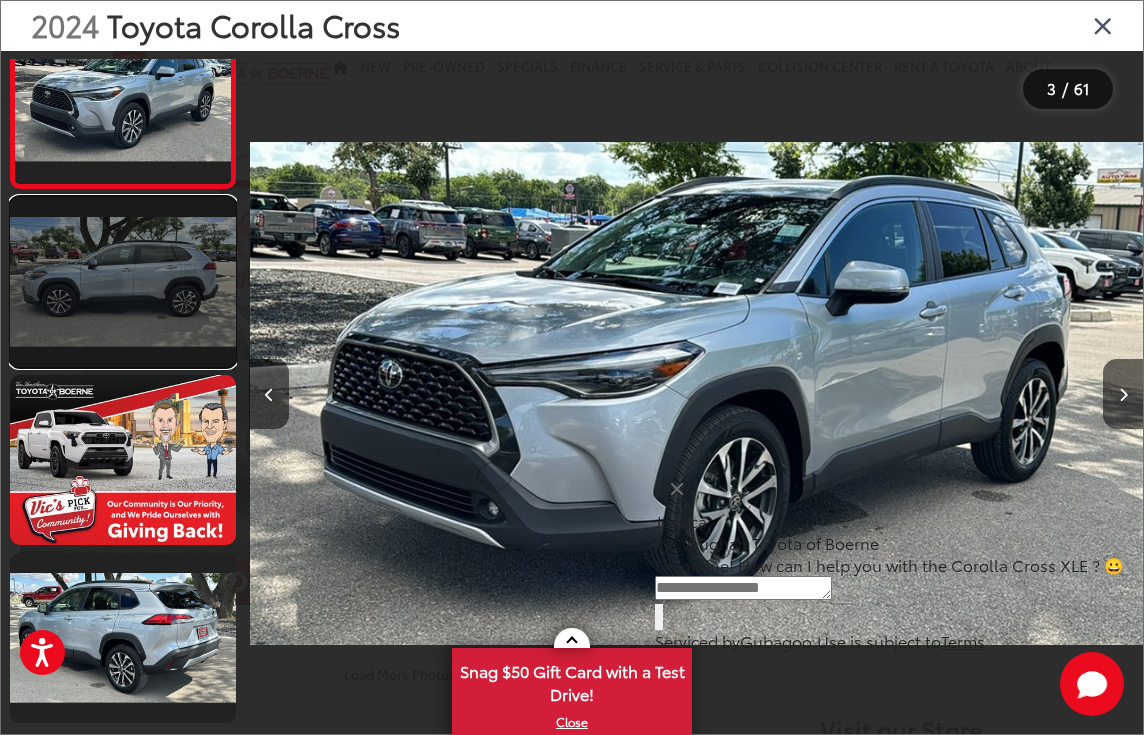 click at bounding box center (123, 282) 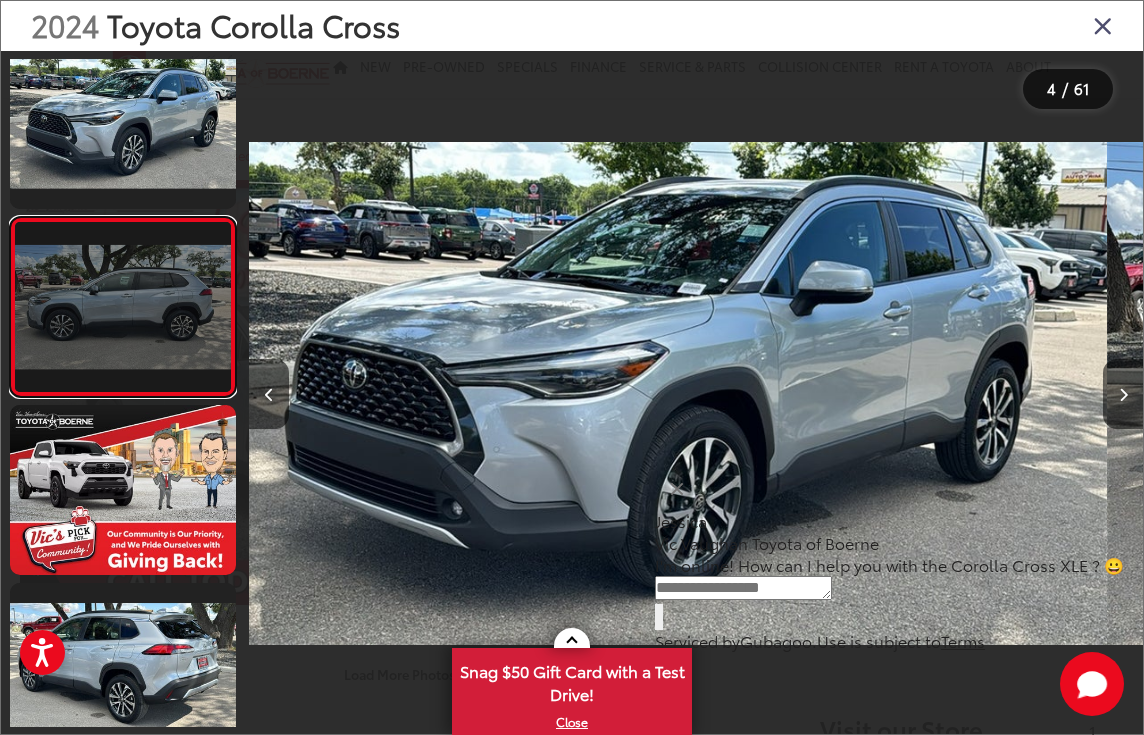 scroll, scrollTop: 348, scrollLeft: 0, axis: vertical 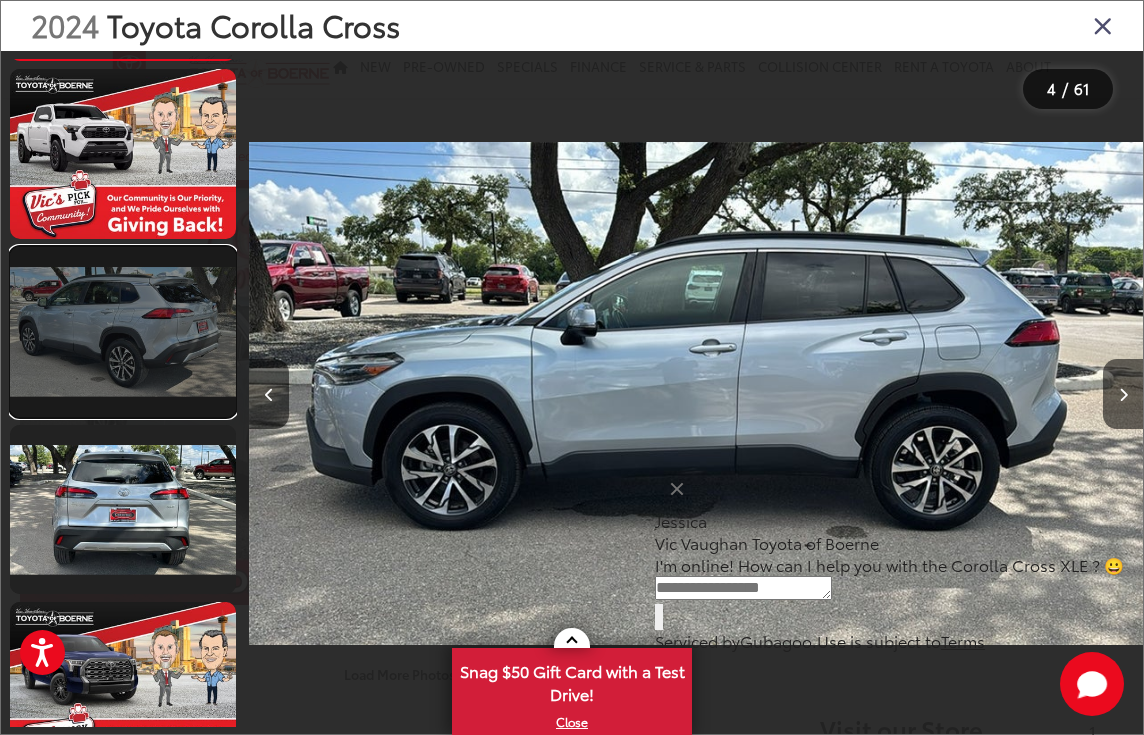 click at bounding box center [123, 332] 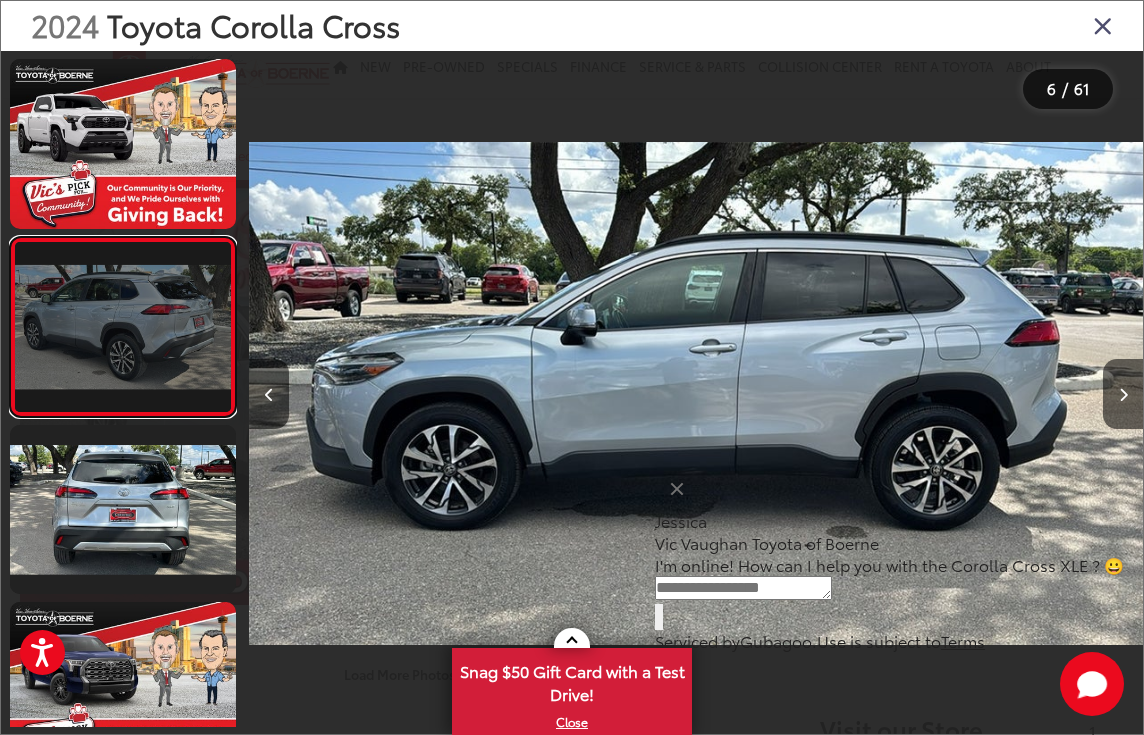 scroll, scrollTop: 0, scrollLeft: 2781, axis: horizontal 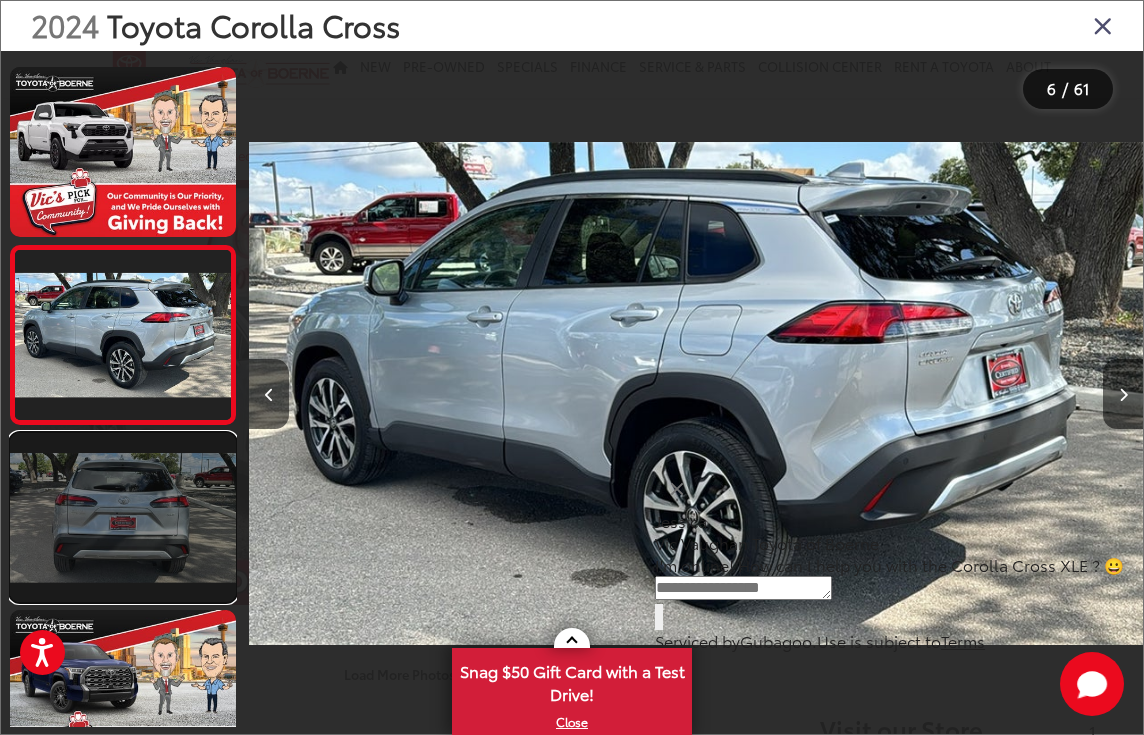 click at bounding box center (123, 518) 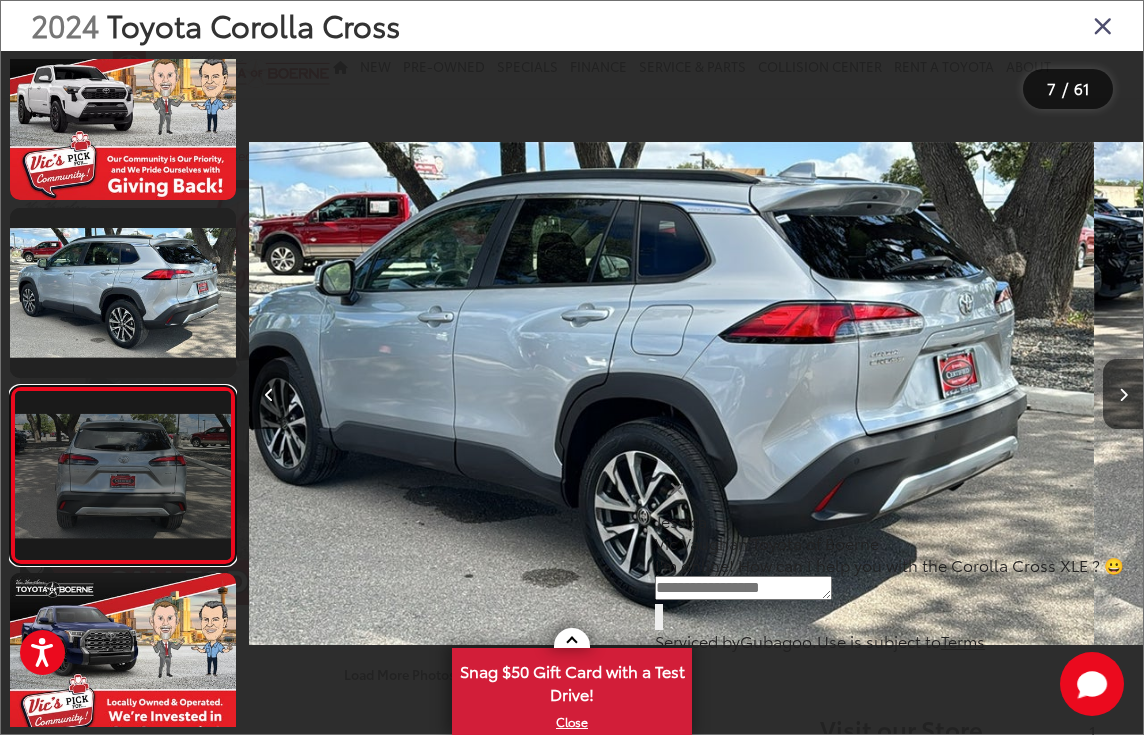 scroll, scrollTop: 846, scrollLeft: 0, axis: vertical 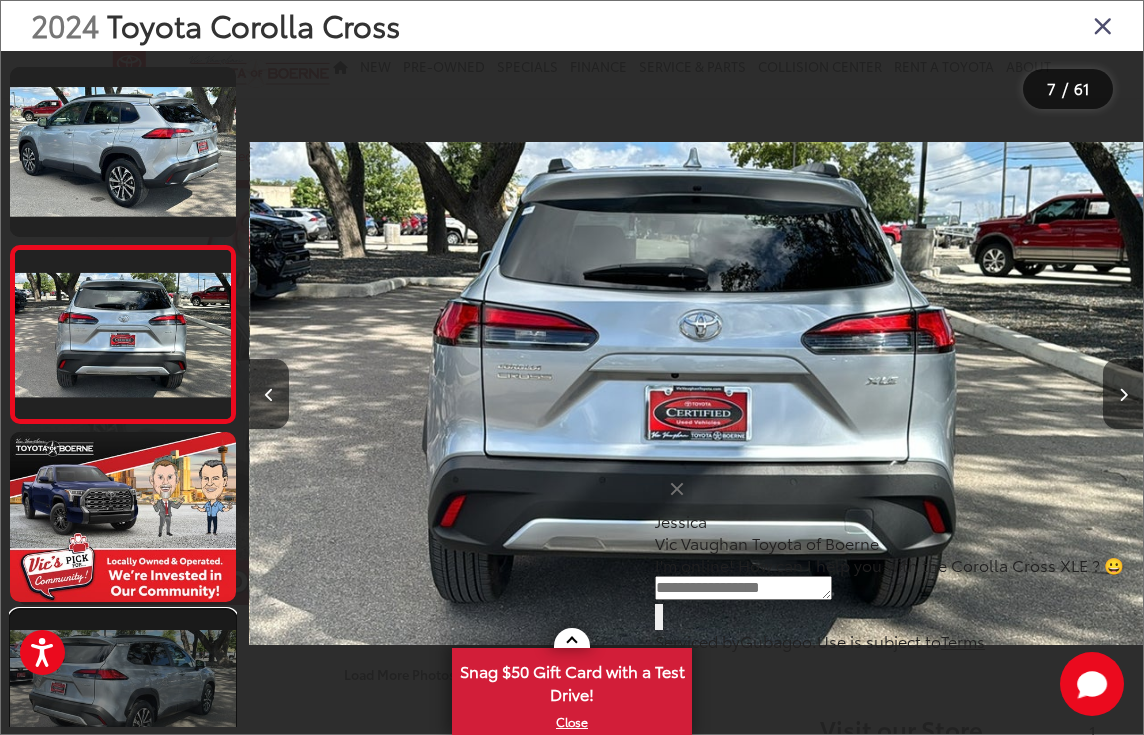 click at bounding box center [123, 695] 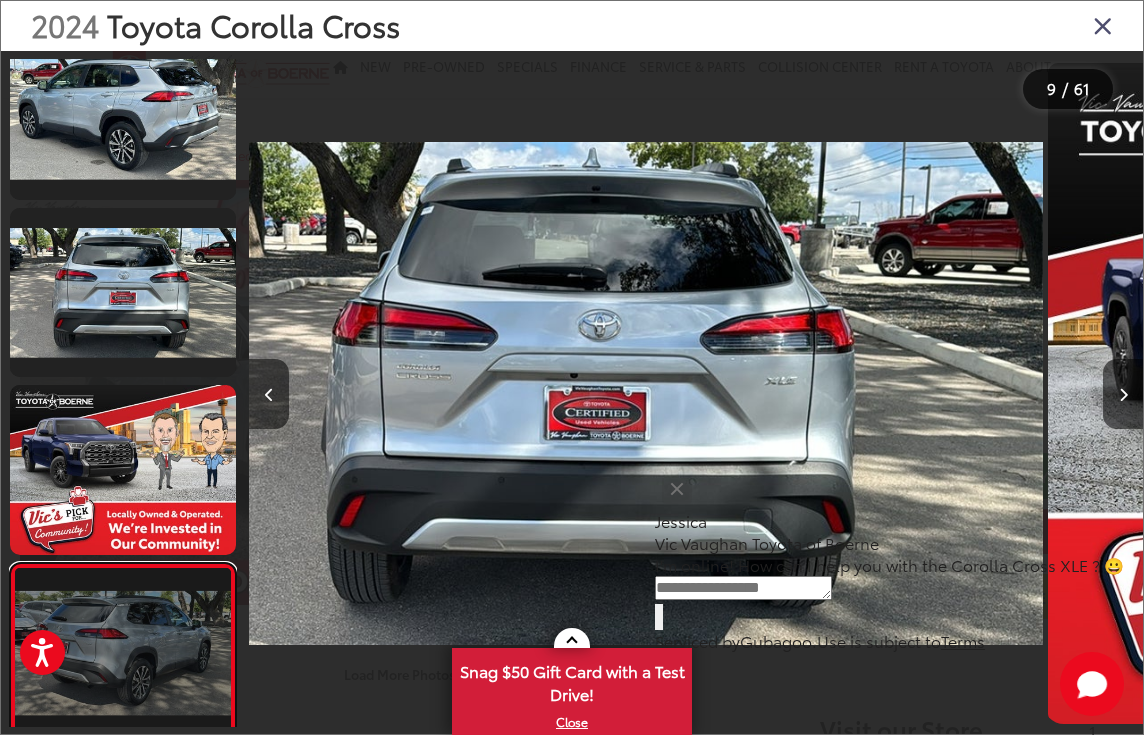 scroll, scrollTop: 1052, scrollLeft: 0, axis: vertical 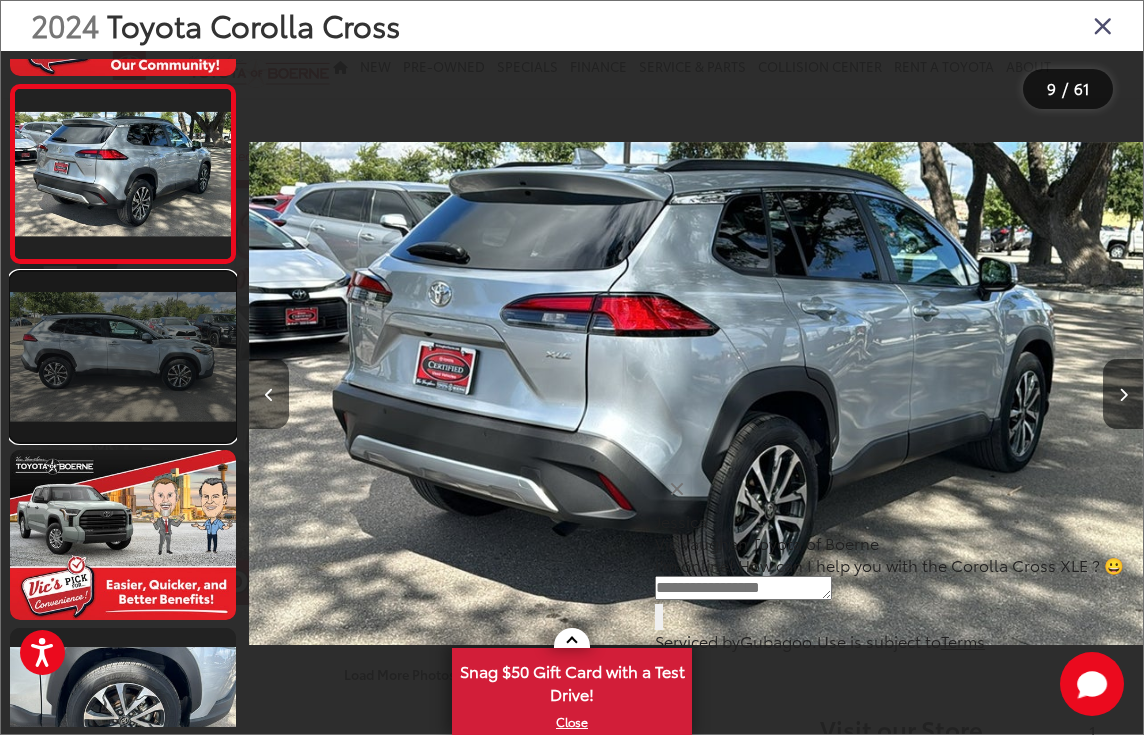 click at bounding box center [123, 357] 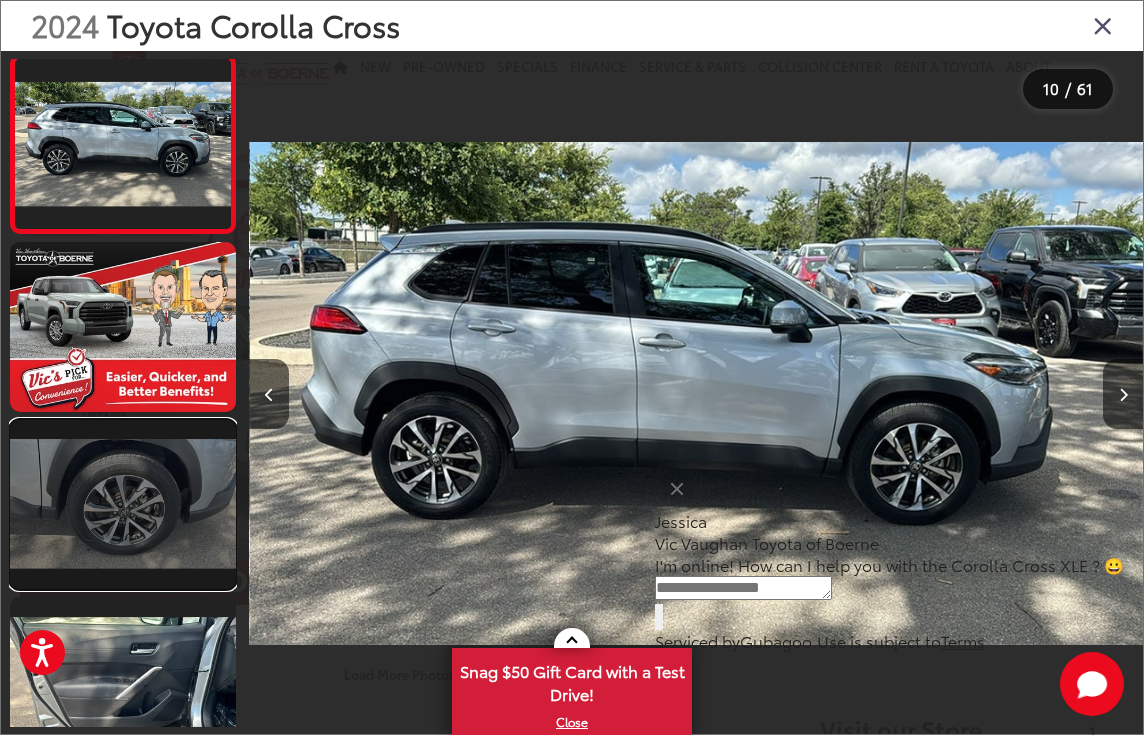 click at bounding box center (123, 505) 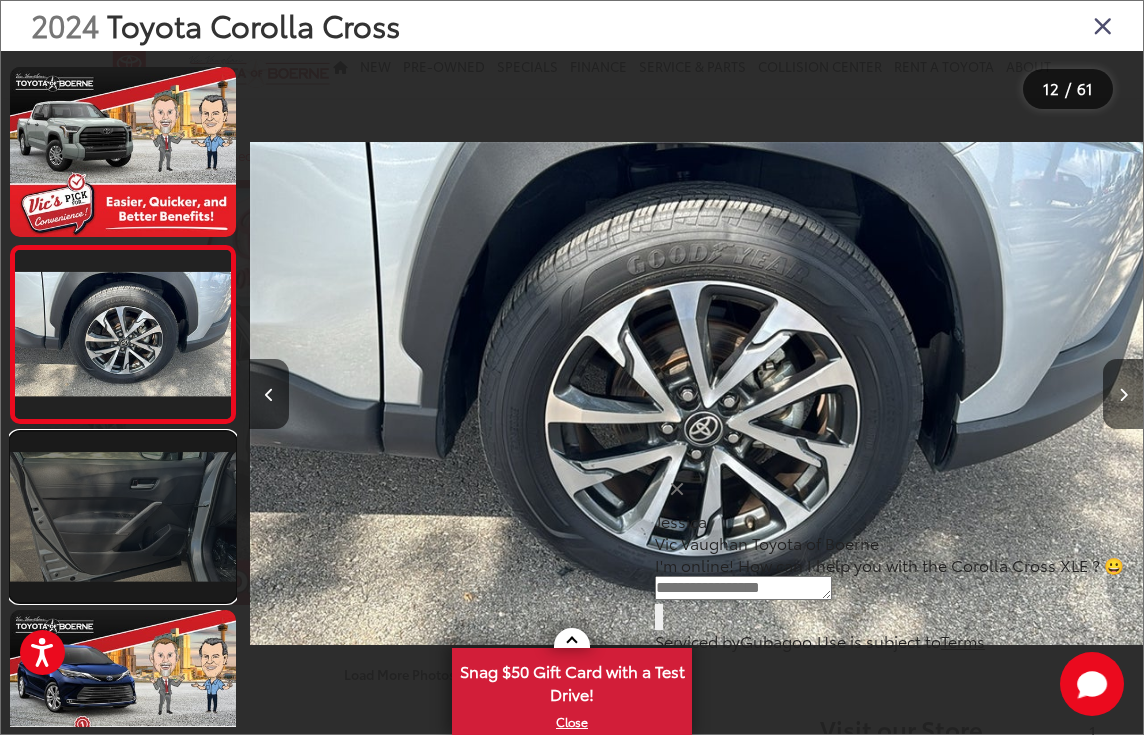 click at bounding box center (123, 517) 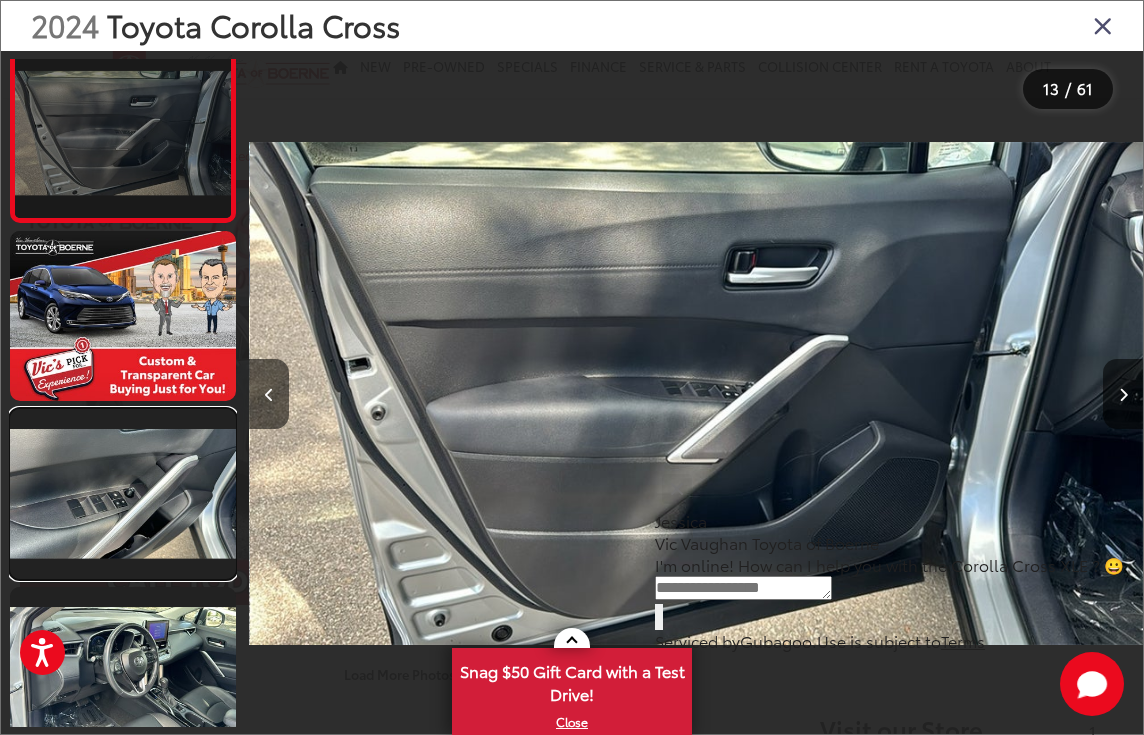 click at bounding box center (123, 494) 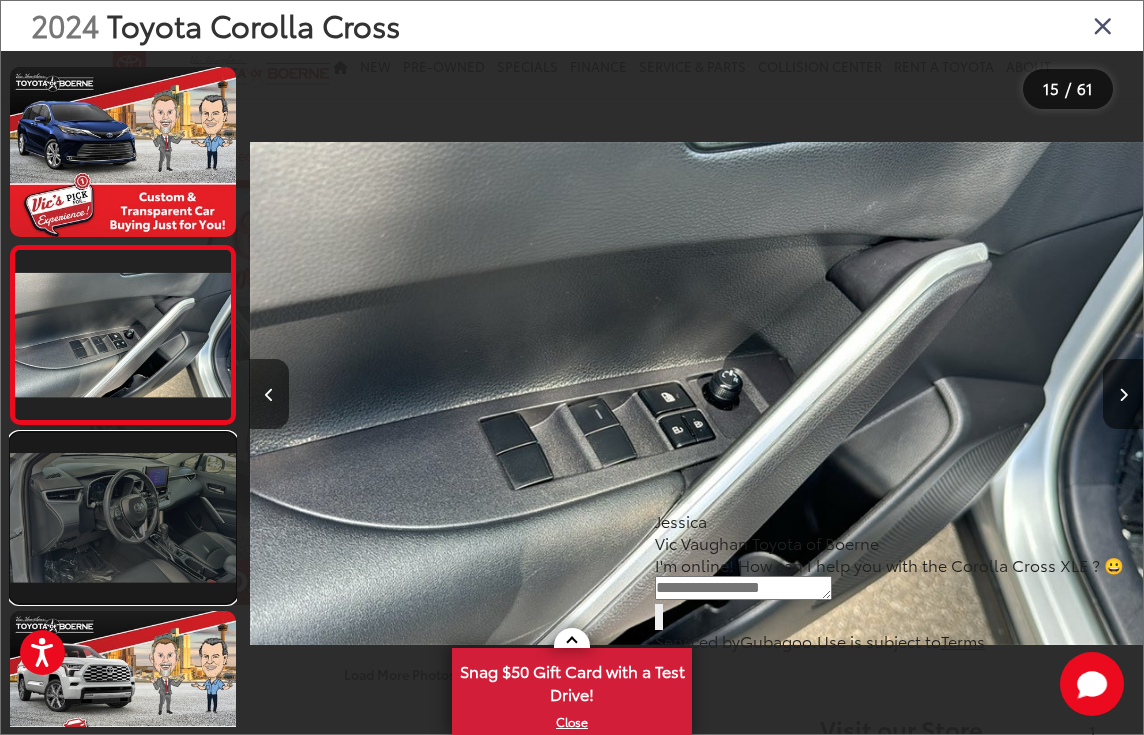 click at bounding box center [123, 518] 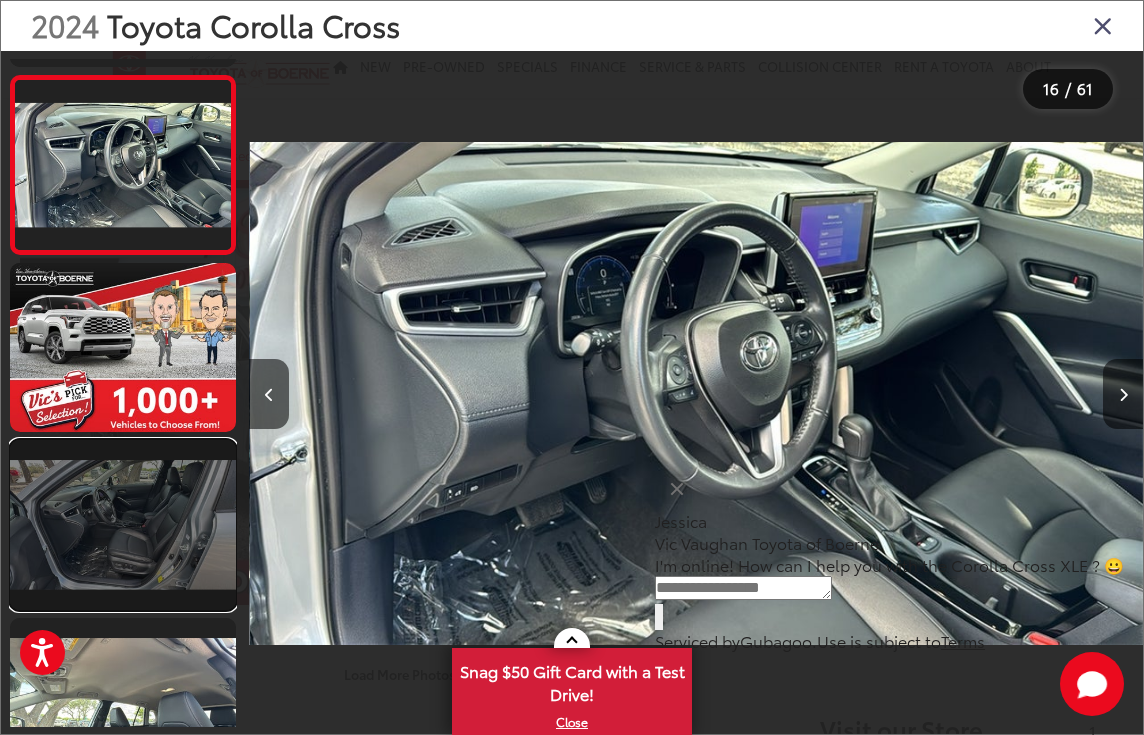 click at bounding box center [123, 525] 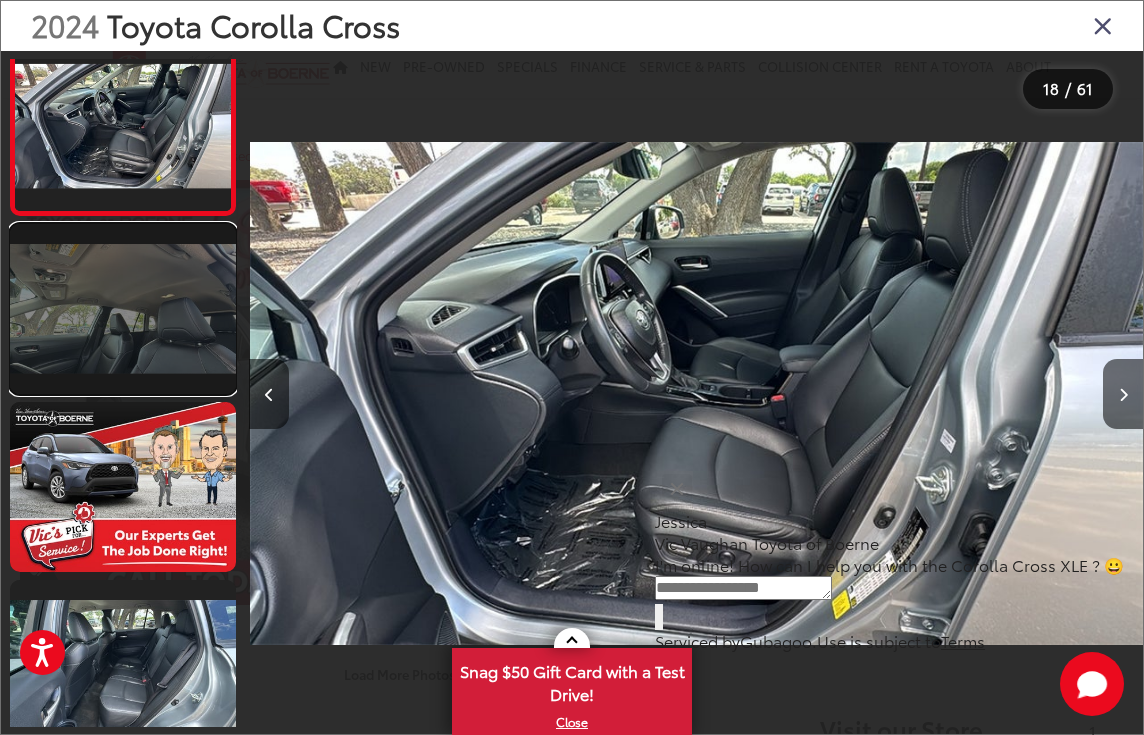 click at bounding box center [123, 309] 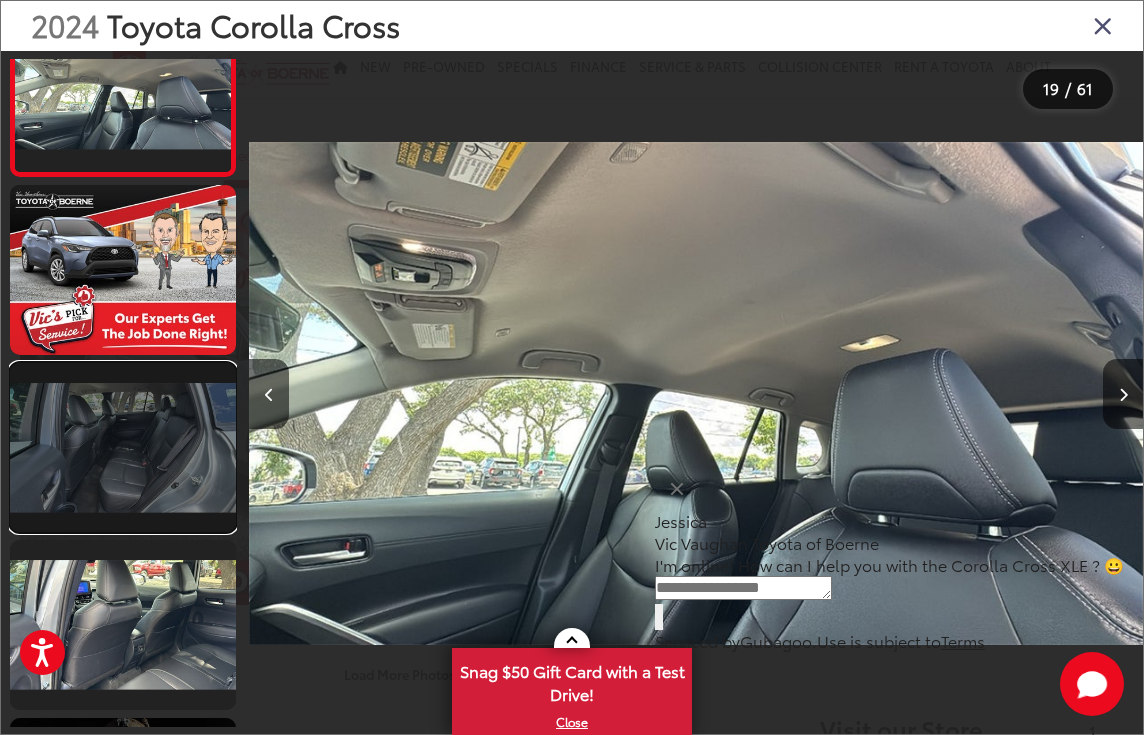 click at bounding box center [123, 448] 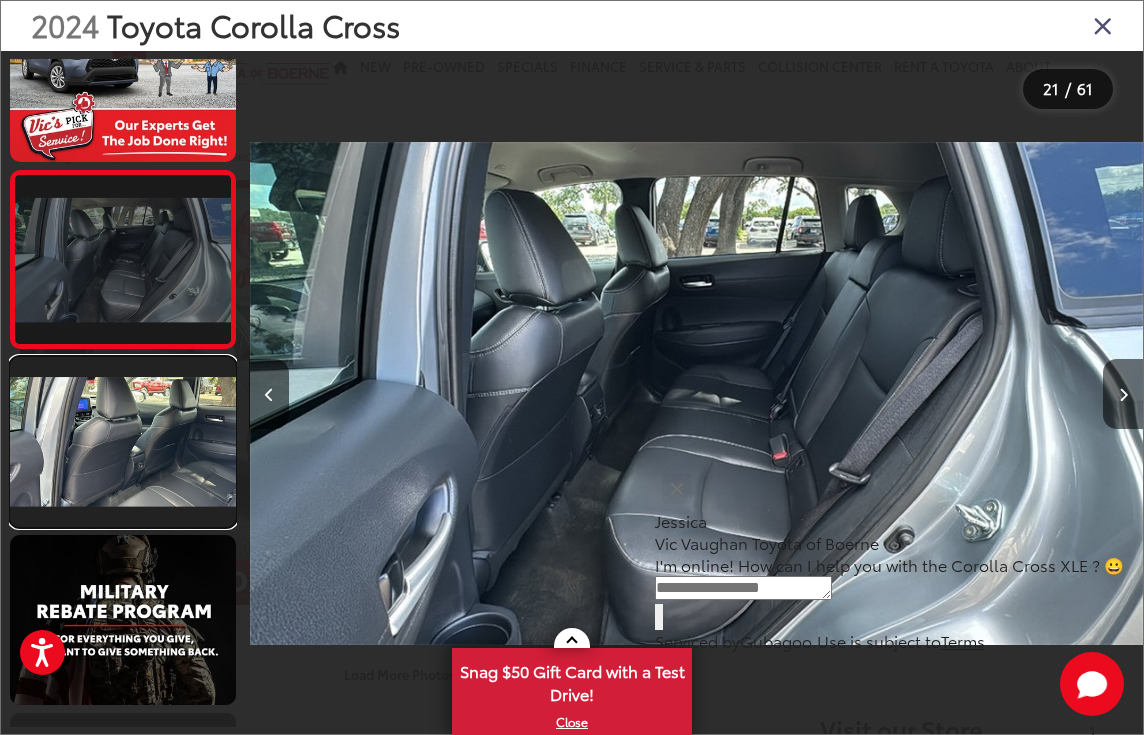 click at bounding box center [123, 442] 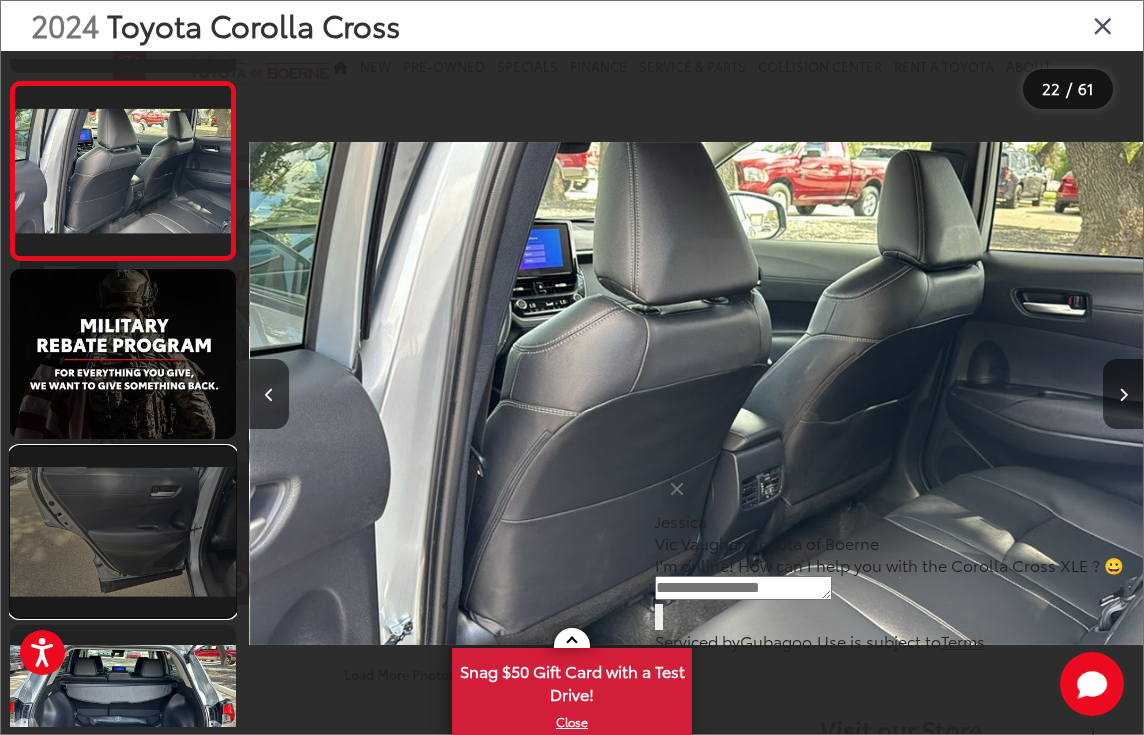 click at bounding box center (123, 532) 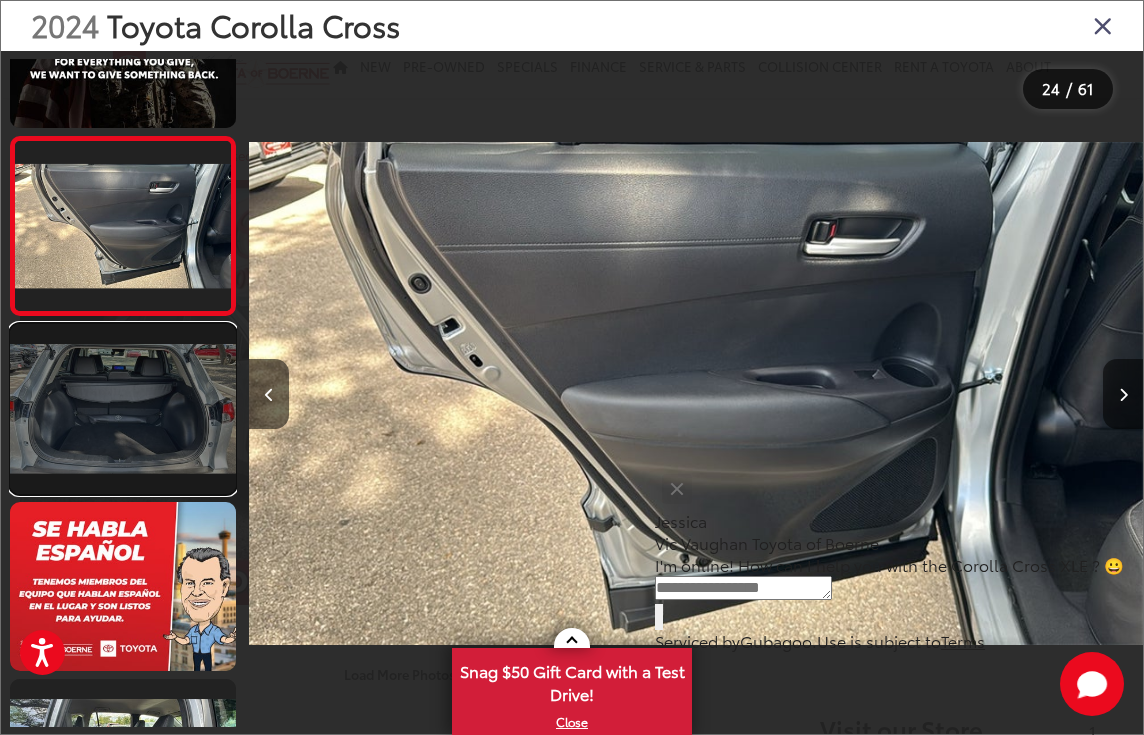 click at bounding box center (123, 409) 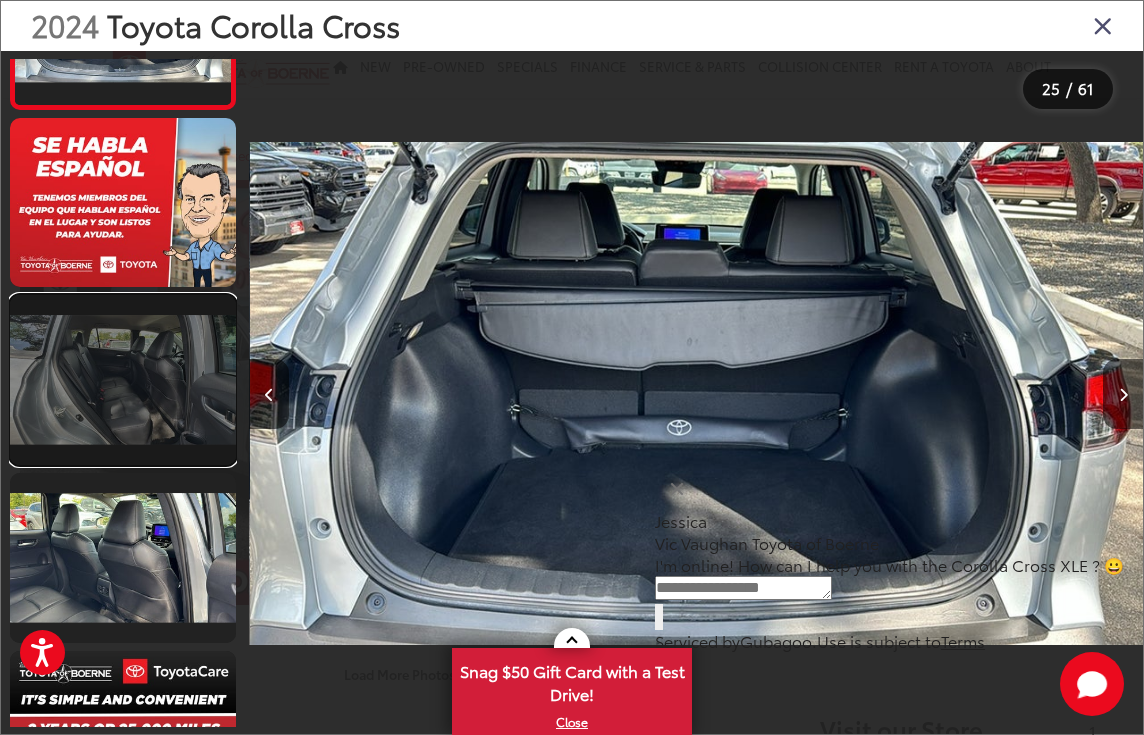 click at bounding box center (123, 380) 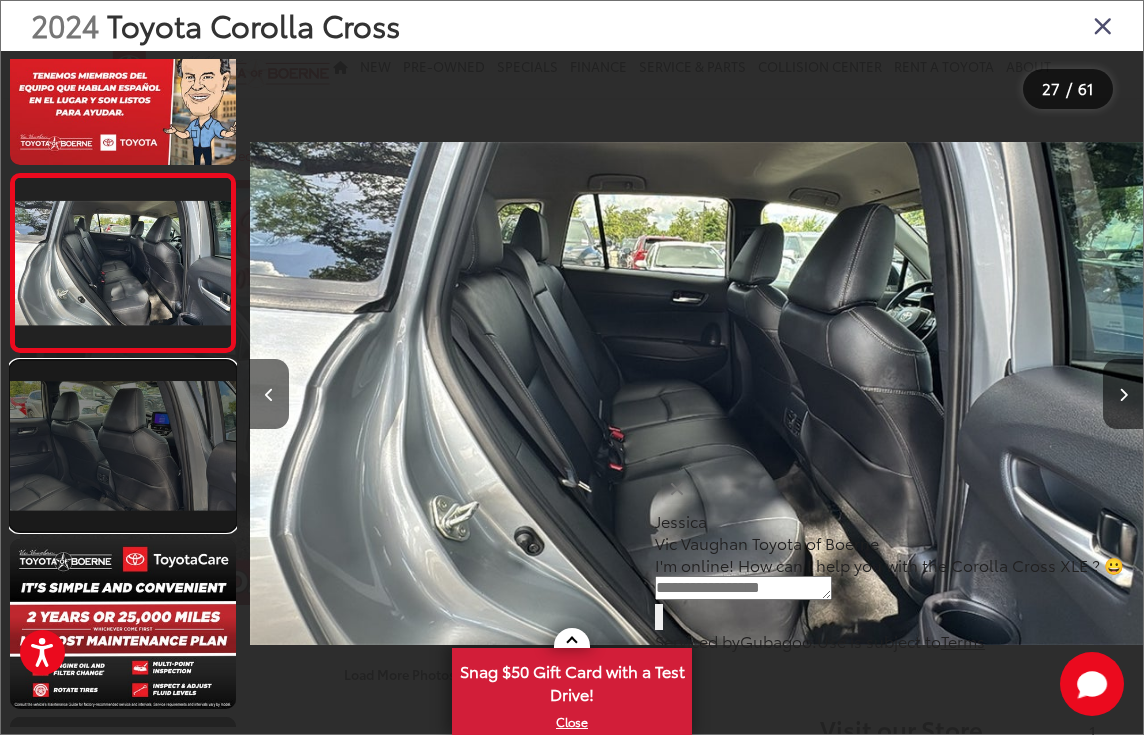click at bounding box center (123, 446) 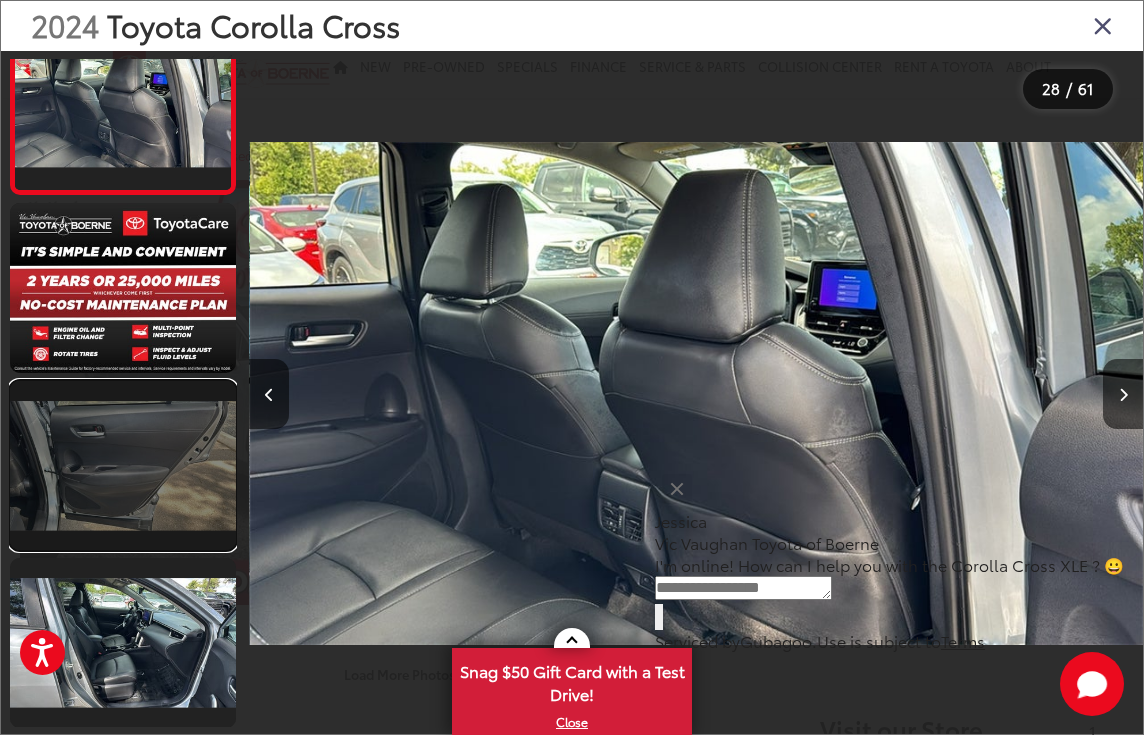 click at bounding box center (123, 466) 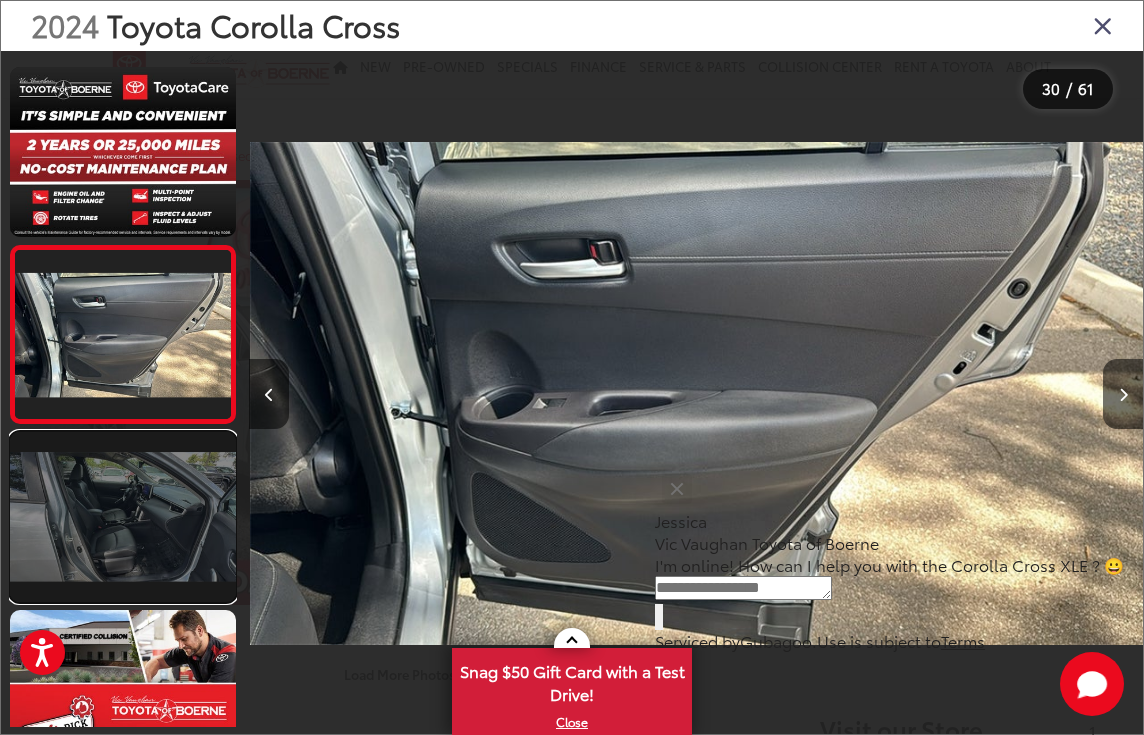 click at bounding box center (123, 517) 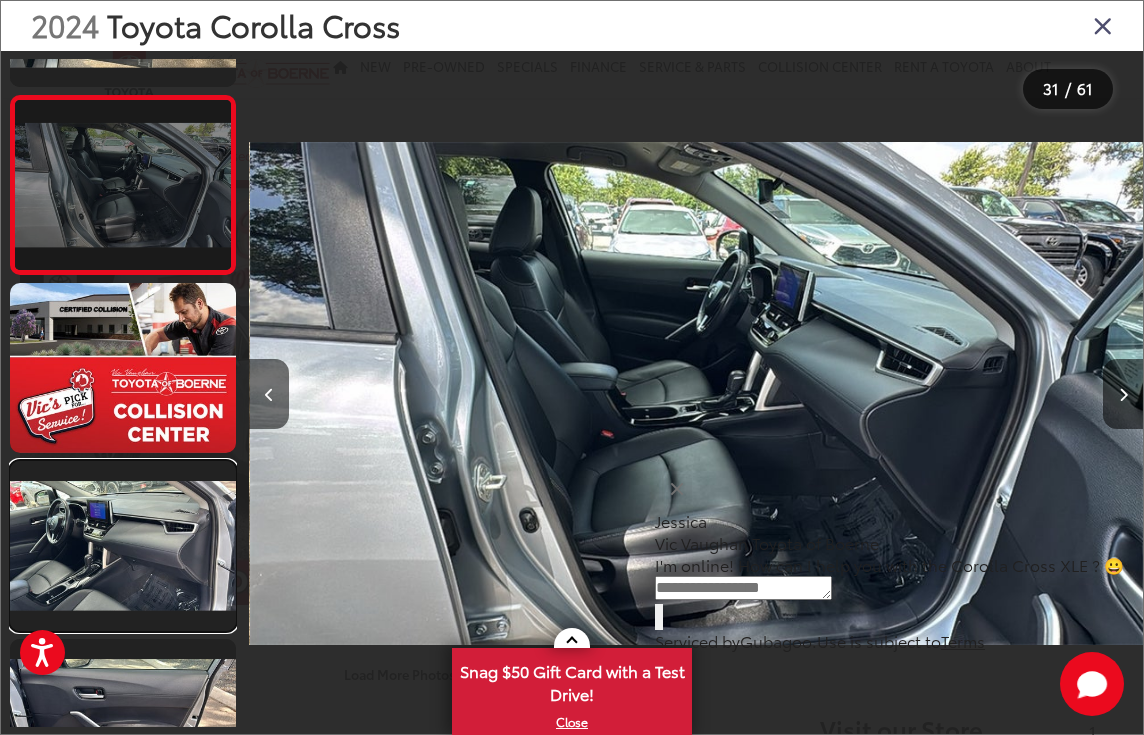 click at bounding box center (123, 546) 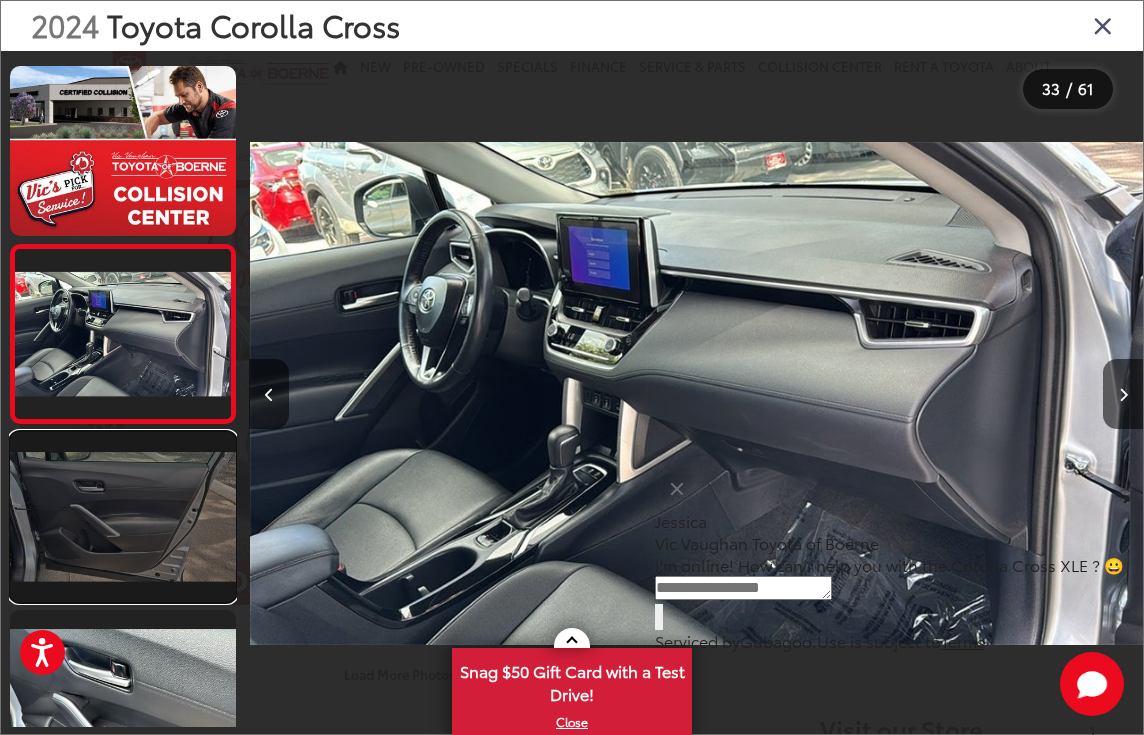 click at bounding box center [123, 517] 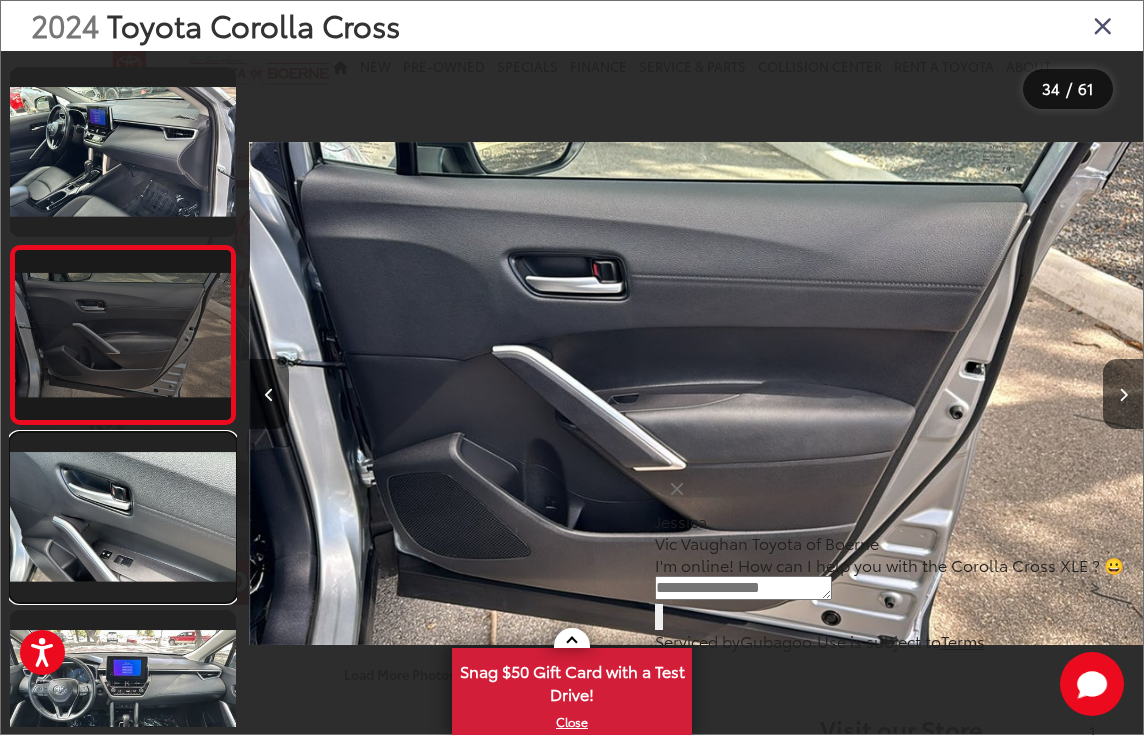 click at bounding box center (123, 518) 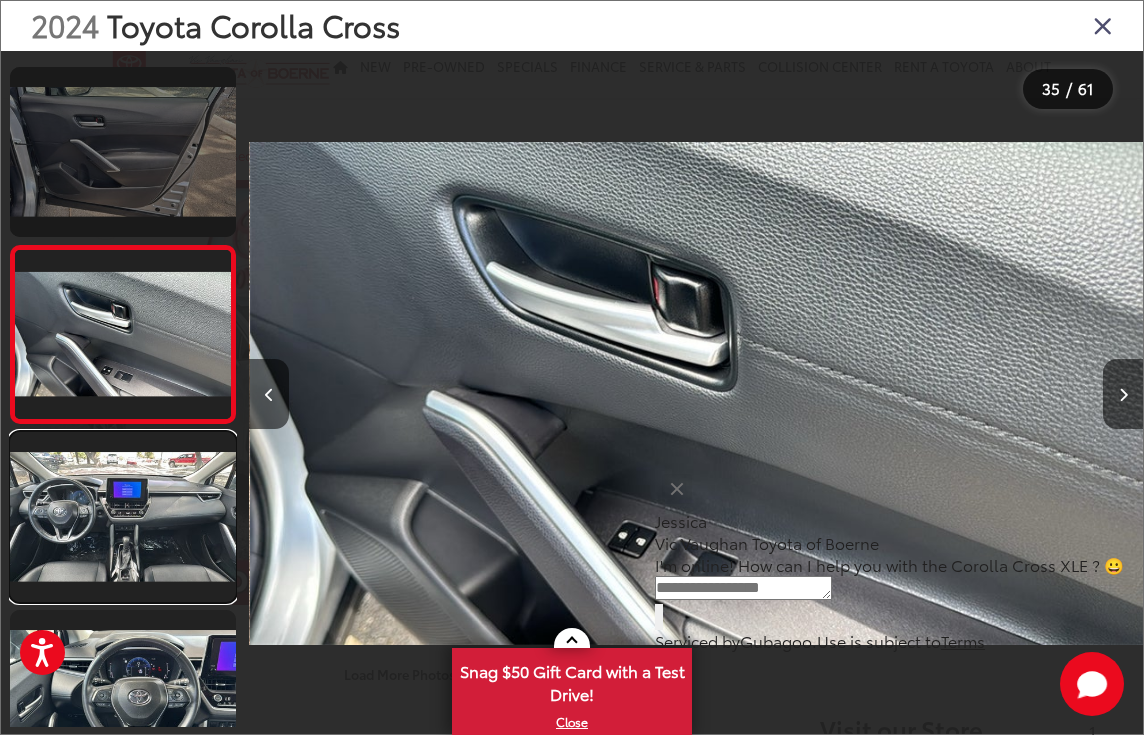 click at bounding box center [123, 517] 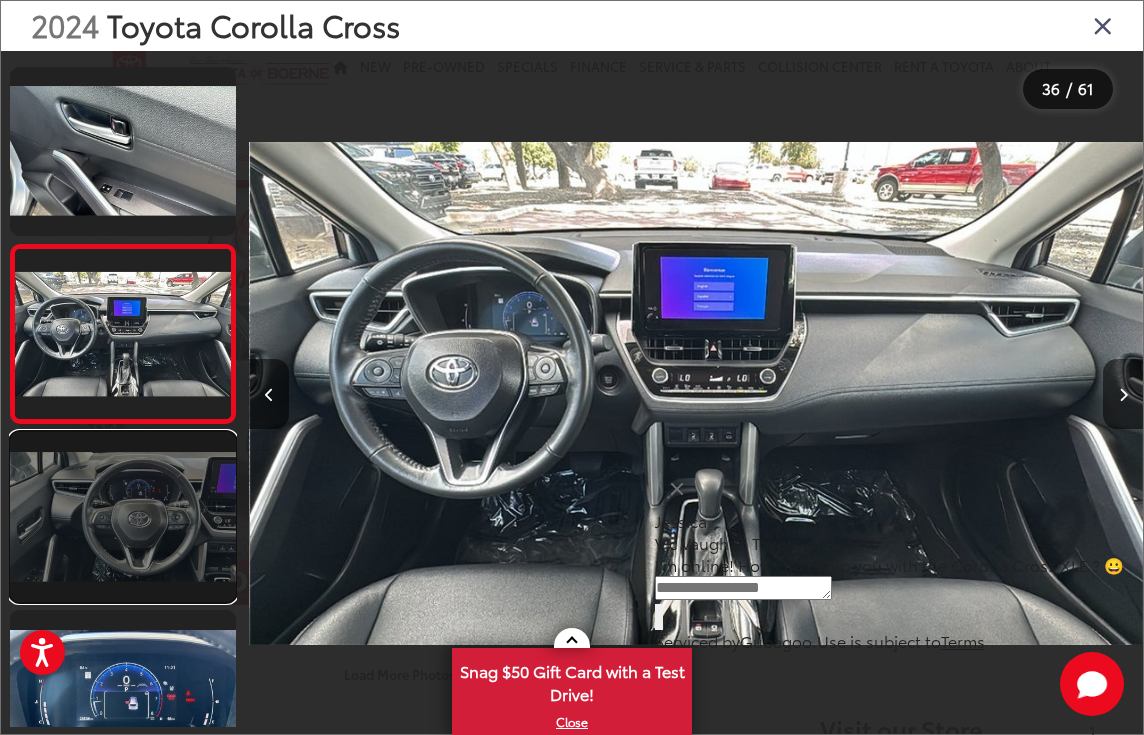 click at bounding box center [123, 517] 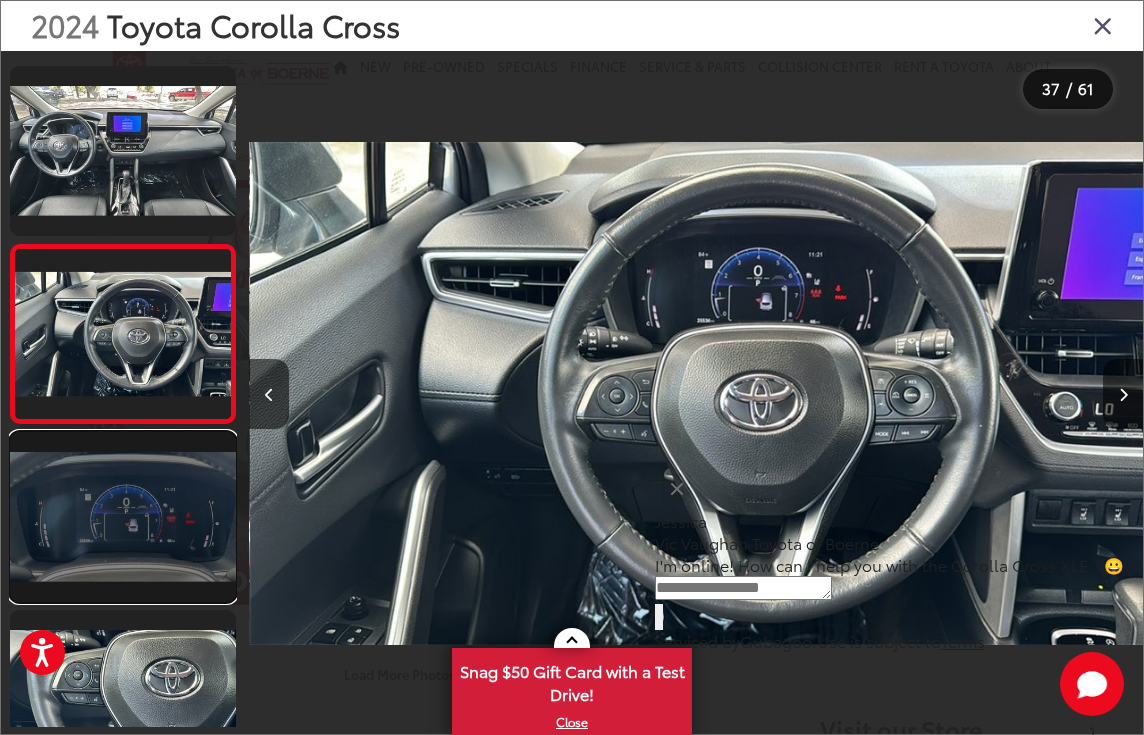 click at bounding box center [123, 517] 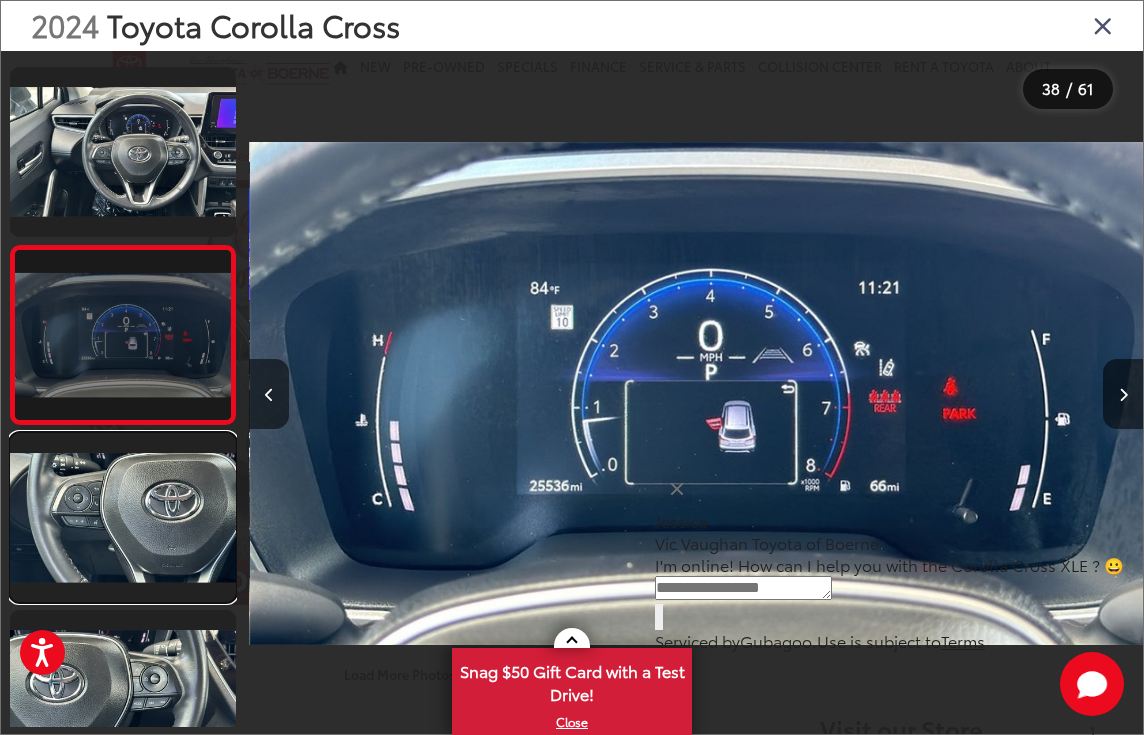 click at bounding box center [123, 518] 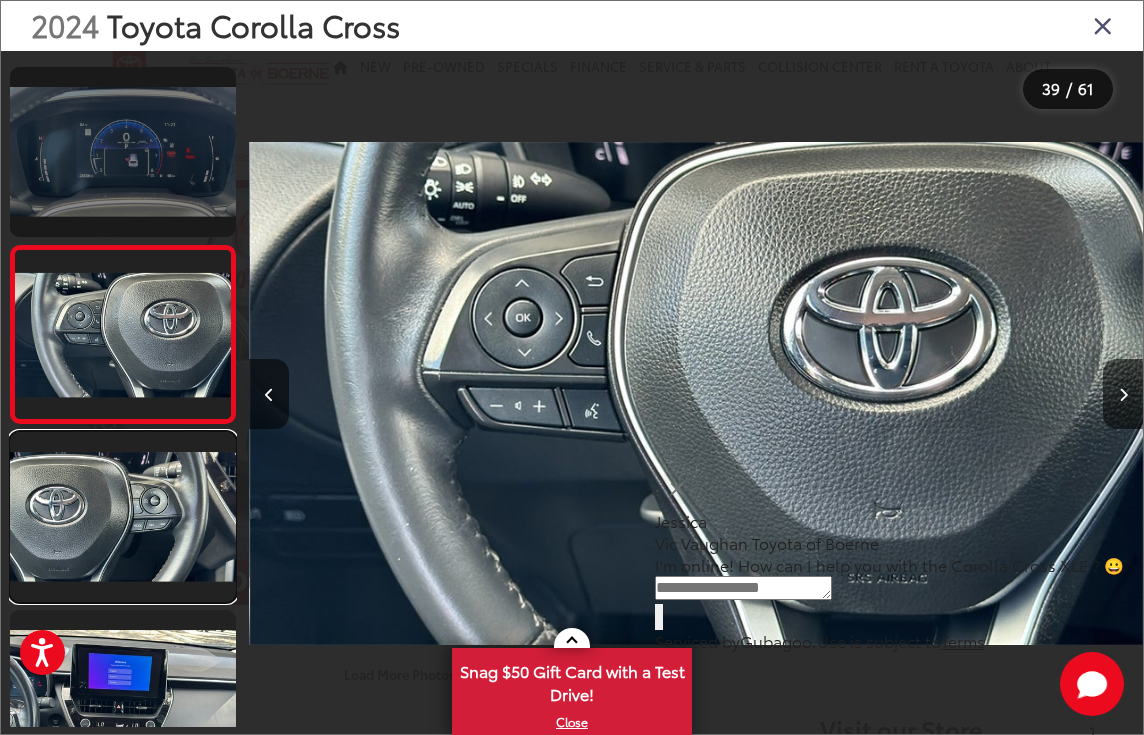 click at bounding box center [123, 517] 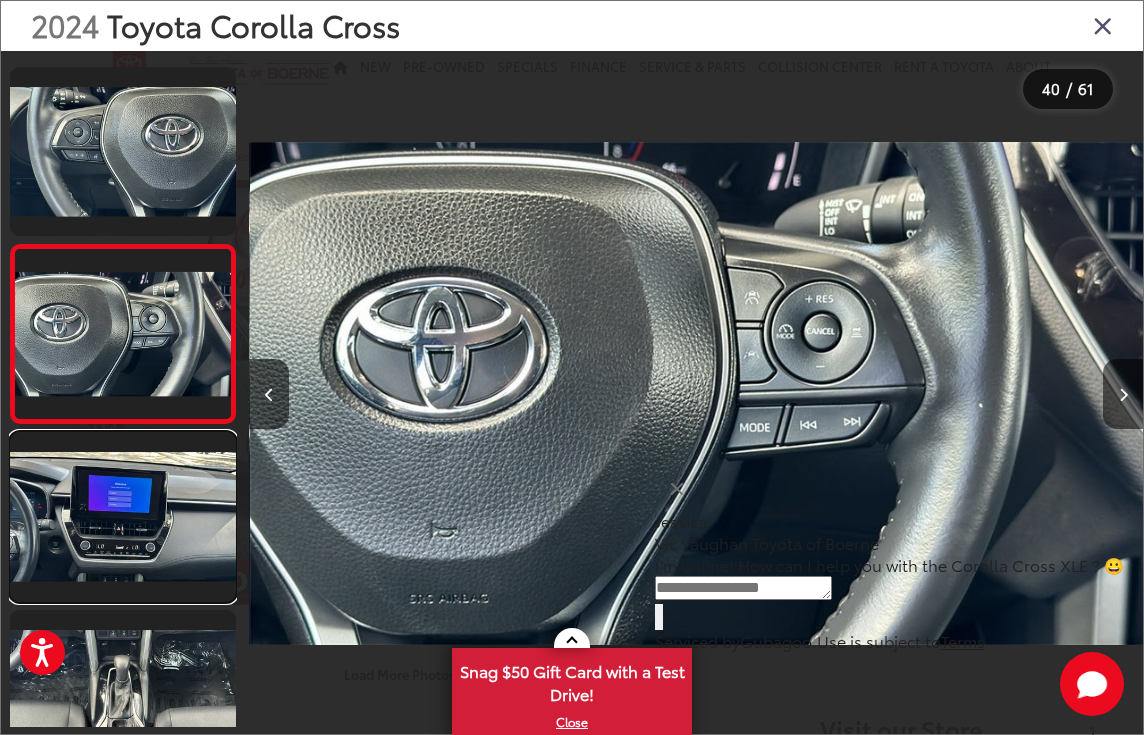 click at bounding box center [123, 517] 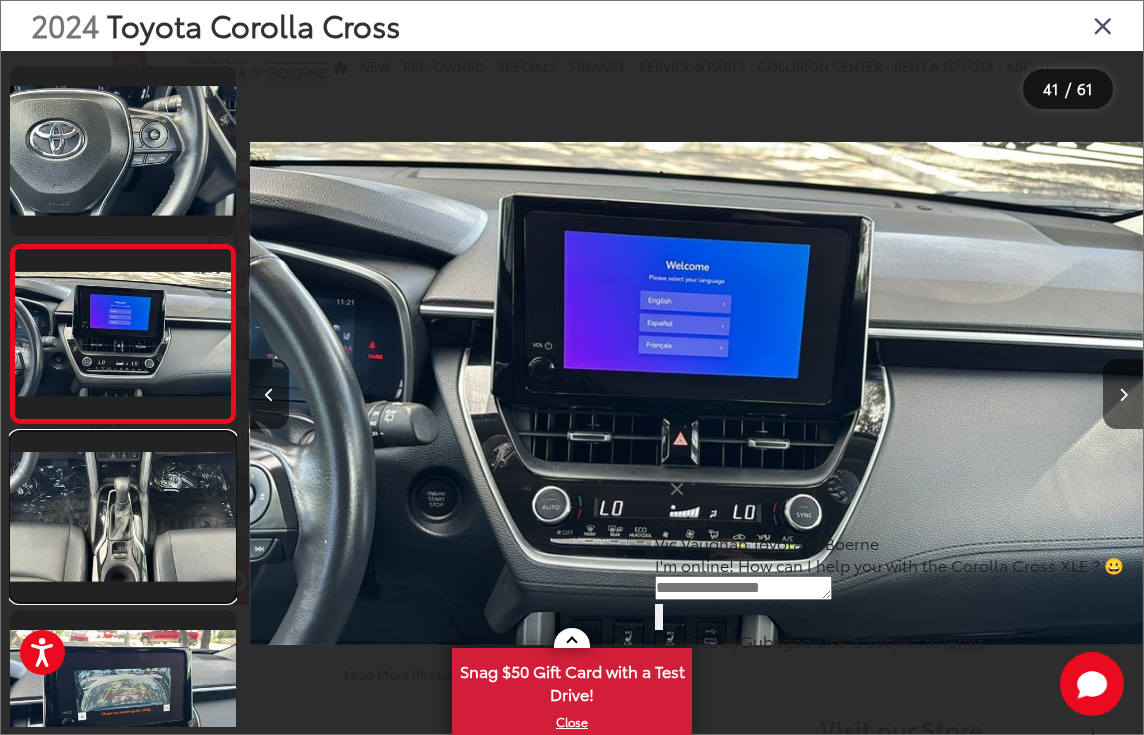 click at bounding box center (123, 517) 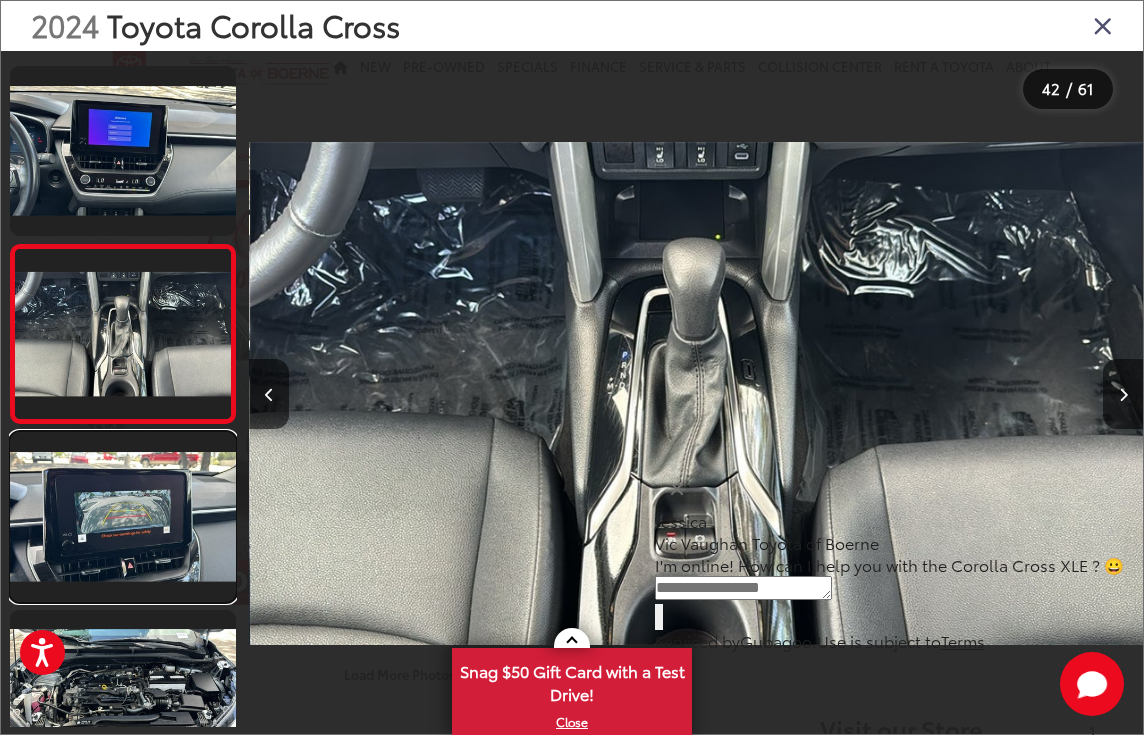 click at bounding box center (123, 517) 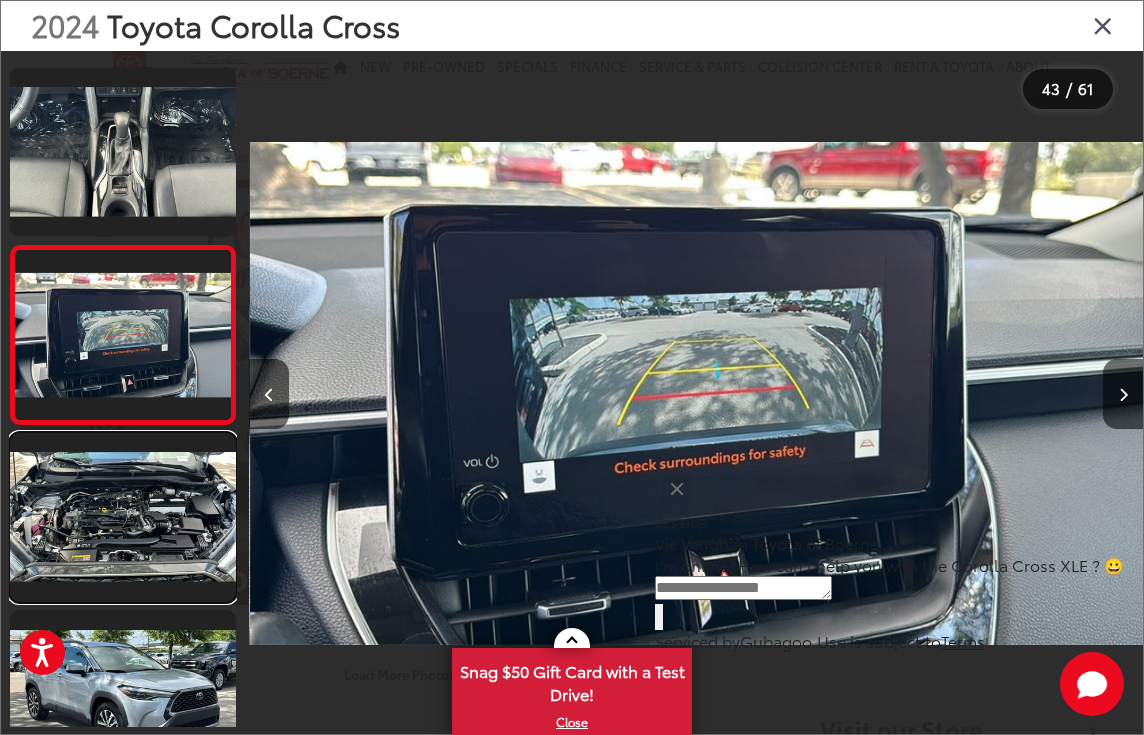 click at bounding box center (123, 518) 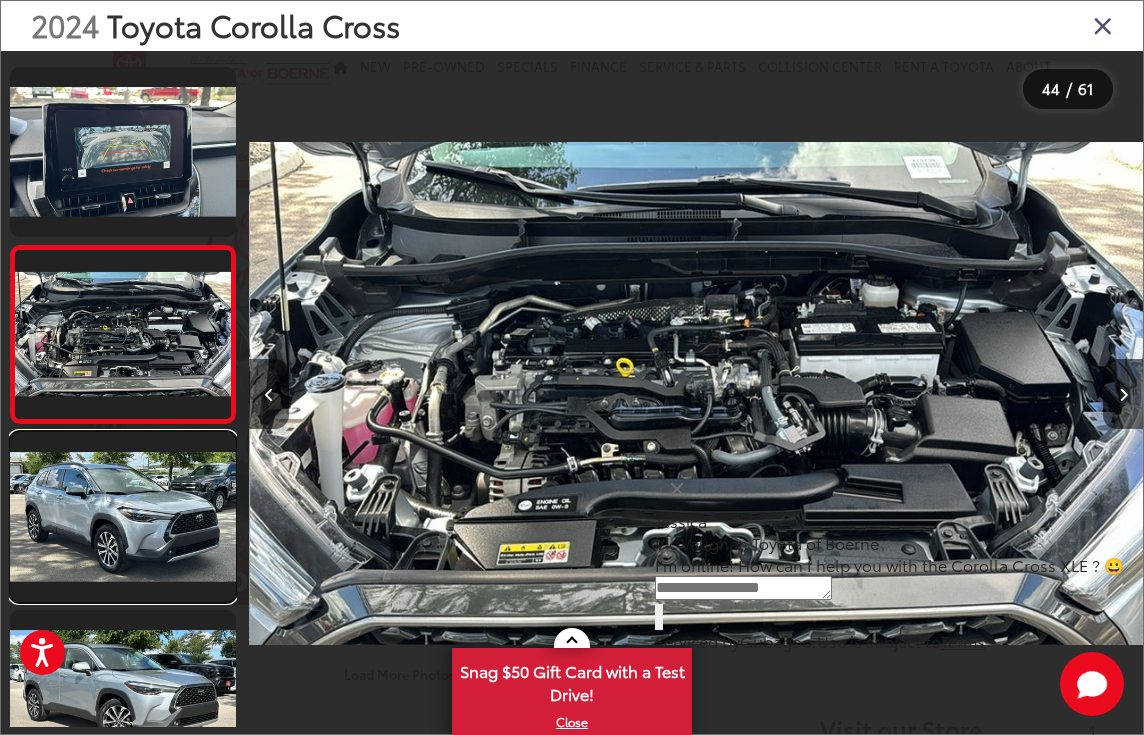 click at bounding box center [123, 517] 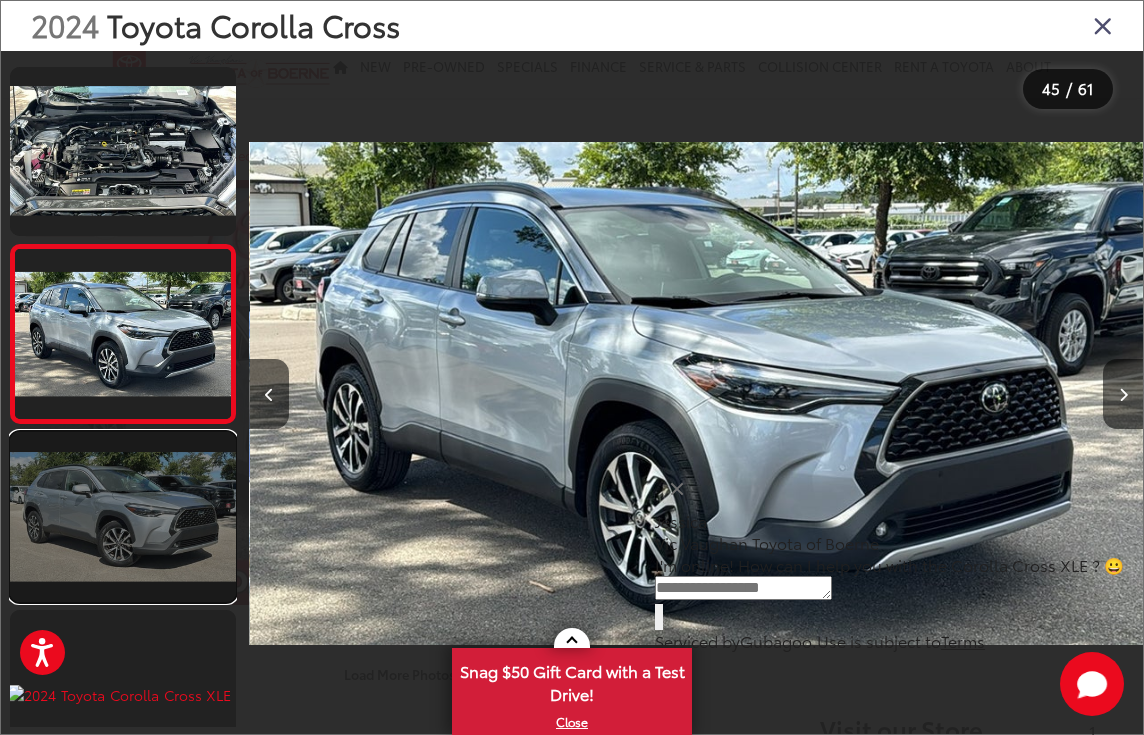 click at bounding box center (123, 517) 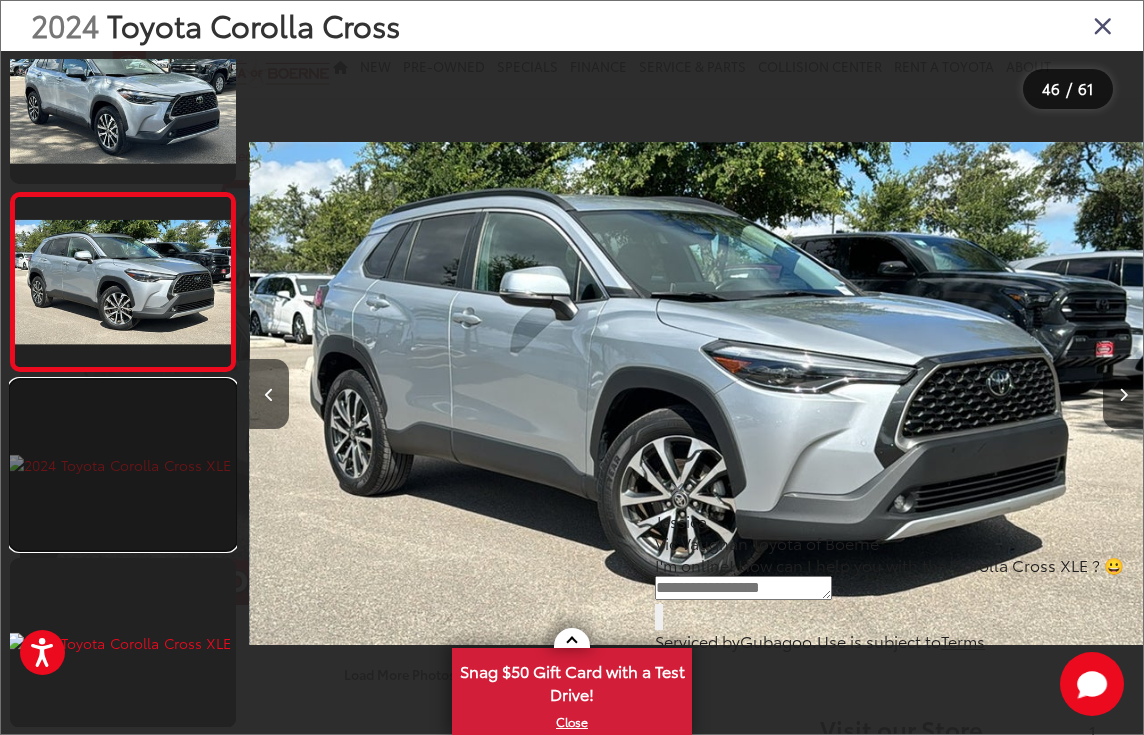click at bounding box center [123, 465] 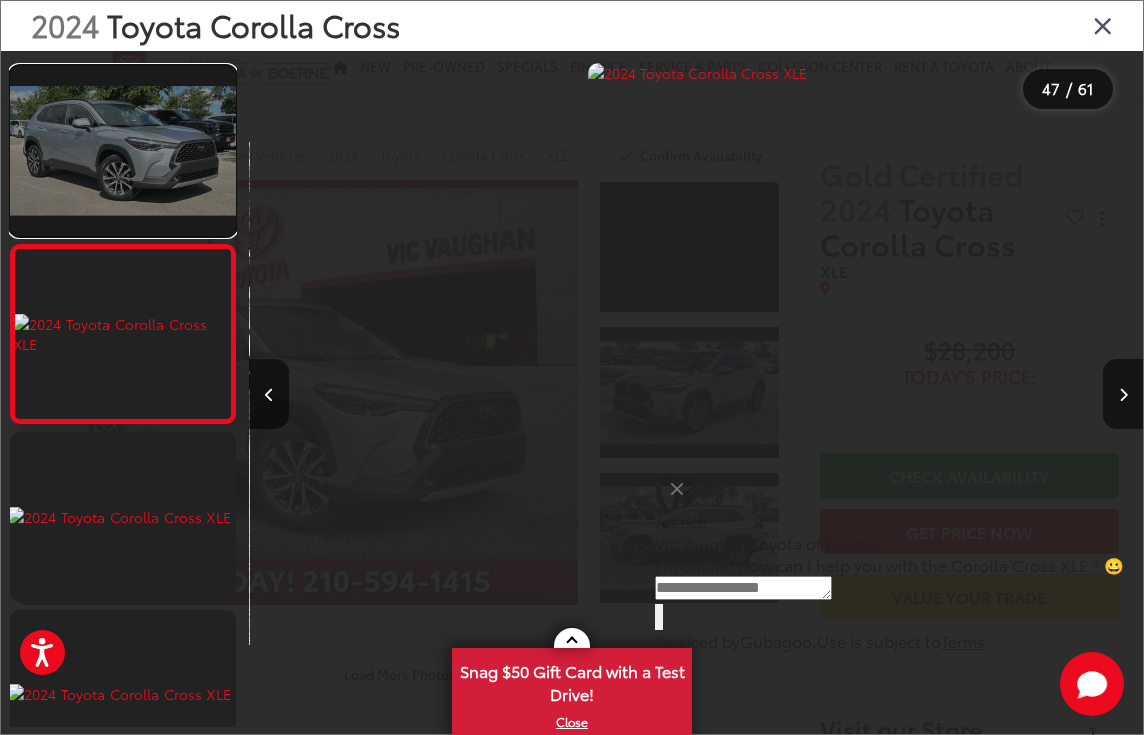 click at bounding box center [123, 151] 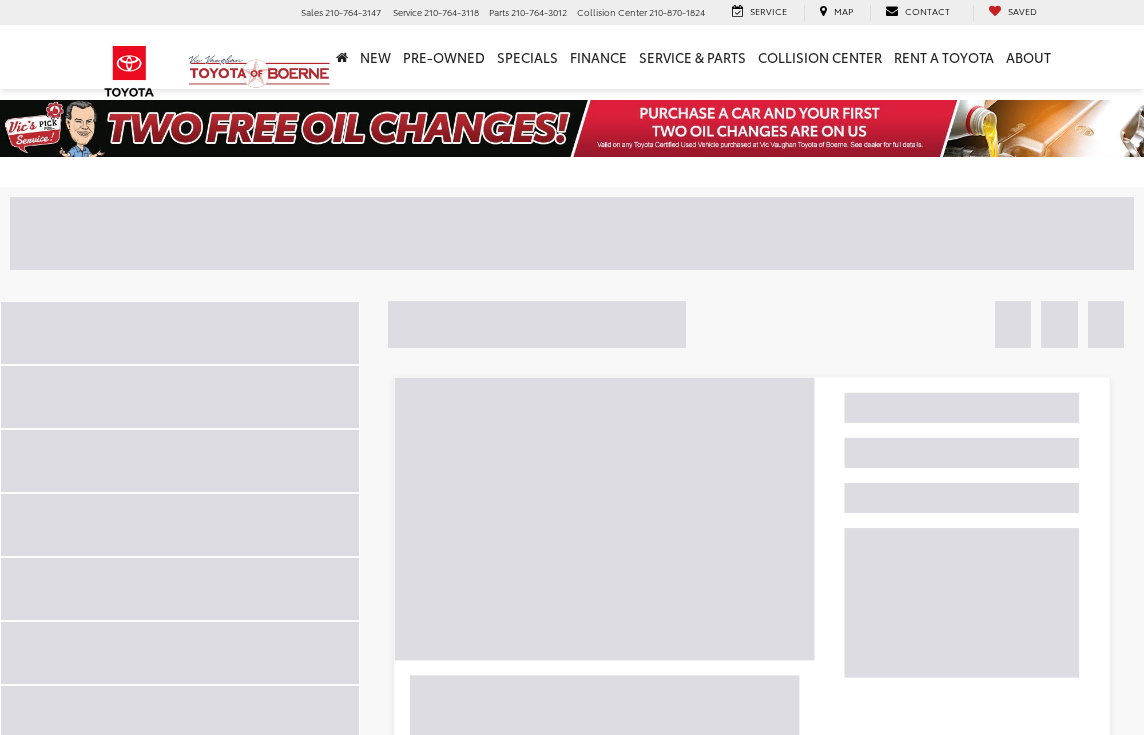 scroll, scrollTop: 746, scrollLeft: 0, axis: vertical 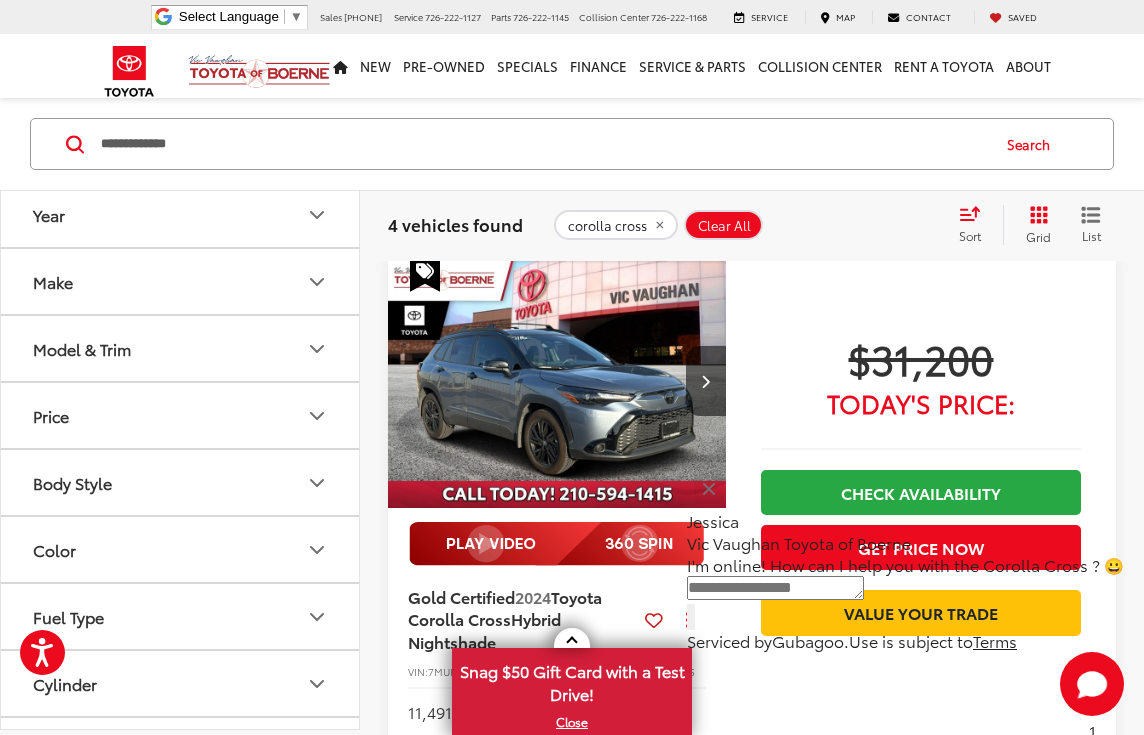click at bounding box center [557, 382] 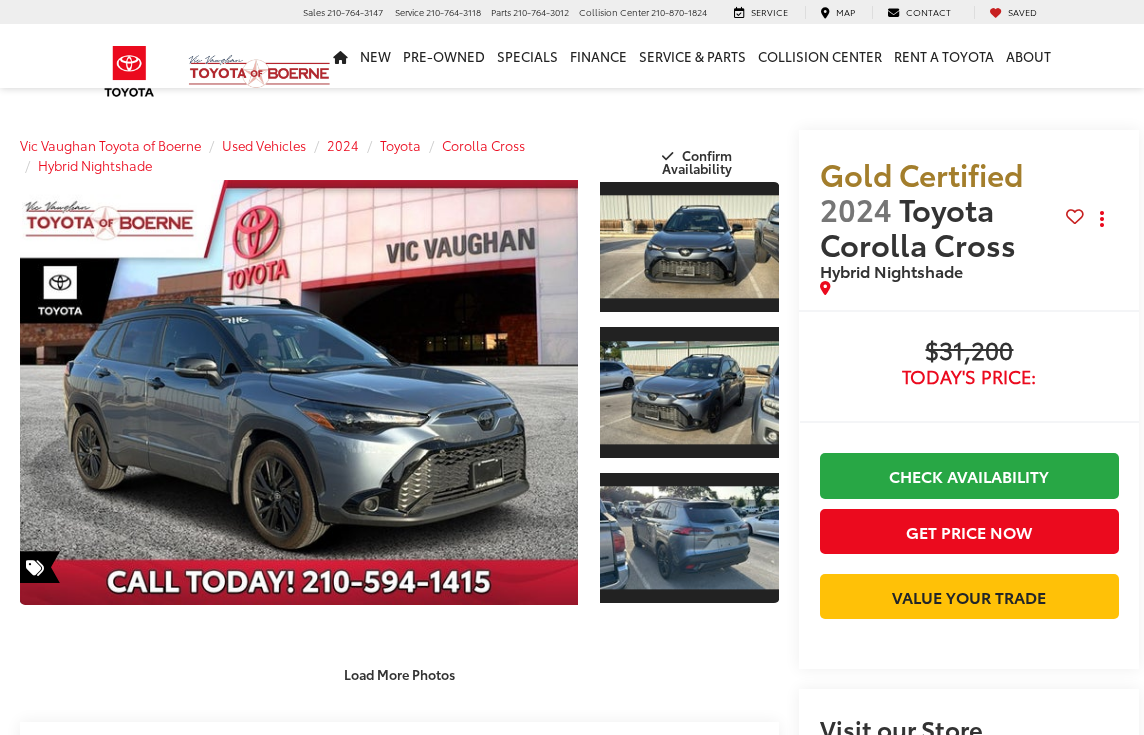 scroll, scrollTop: 0, scrollLeft: 0, axis: both 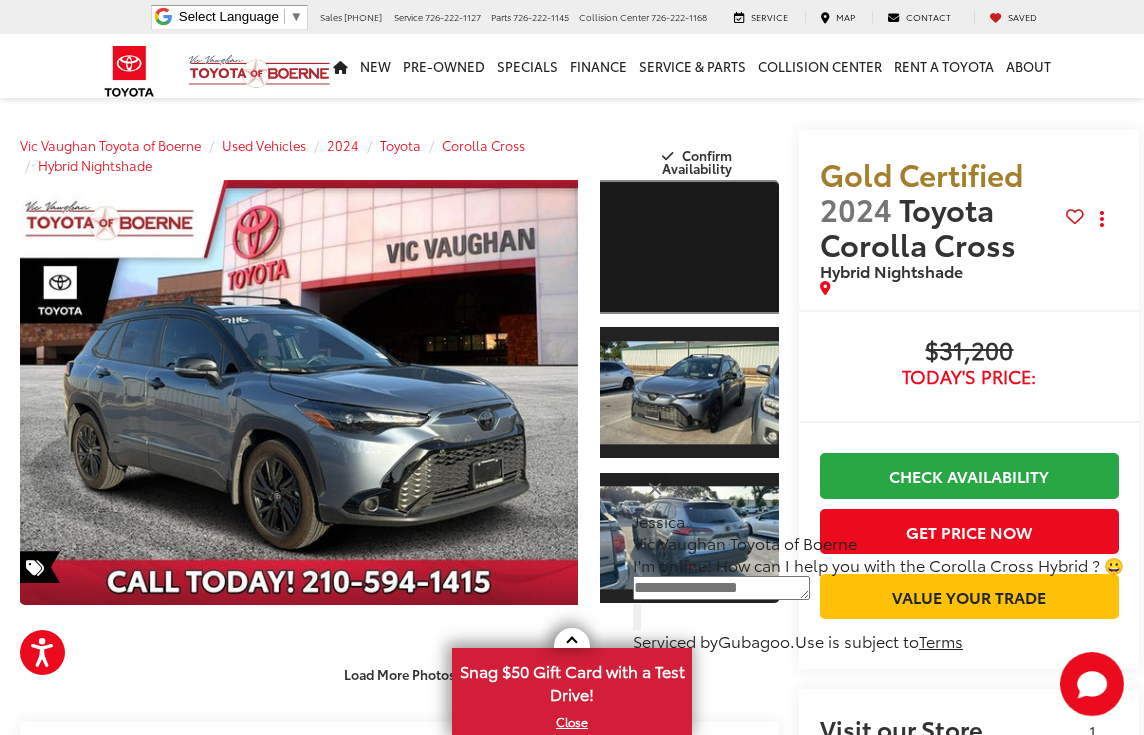 click at bounding box center (689, 247) 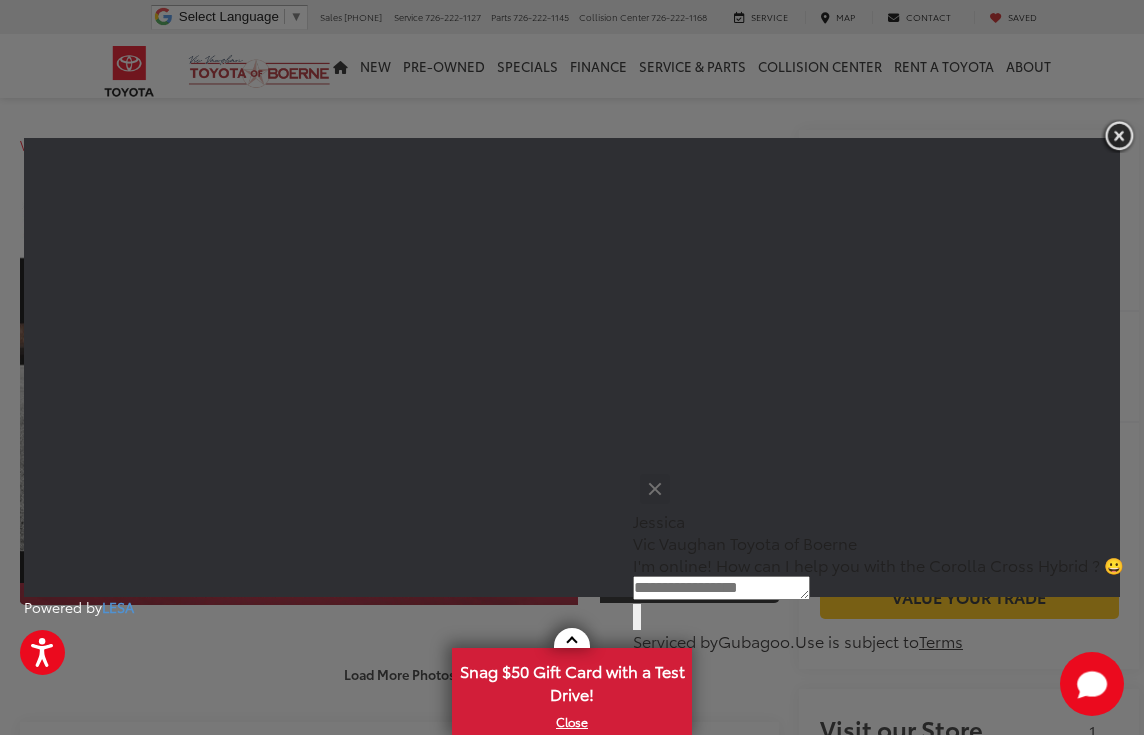 click at bounding box center (1119, 135) 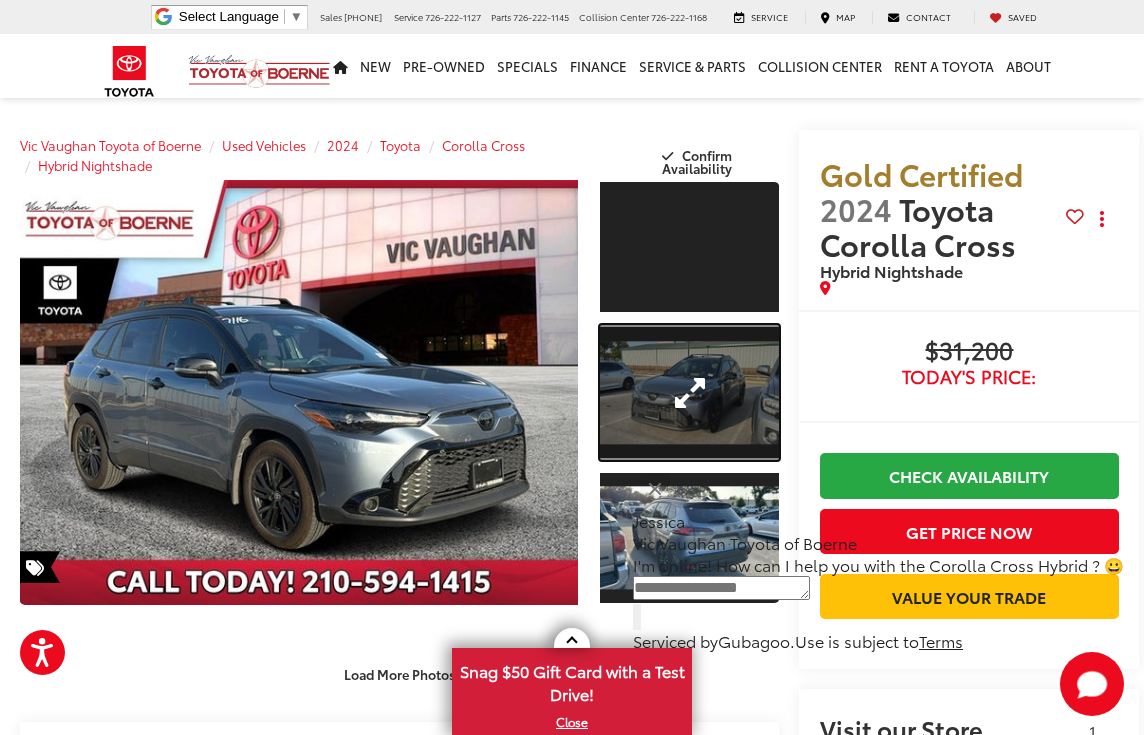 click at bounding box center [689, 392] 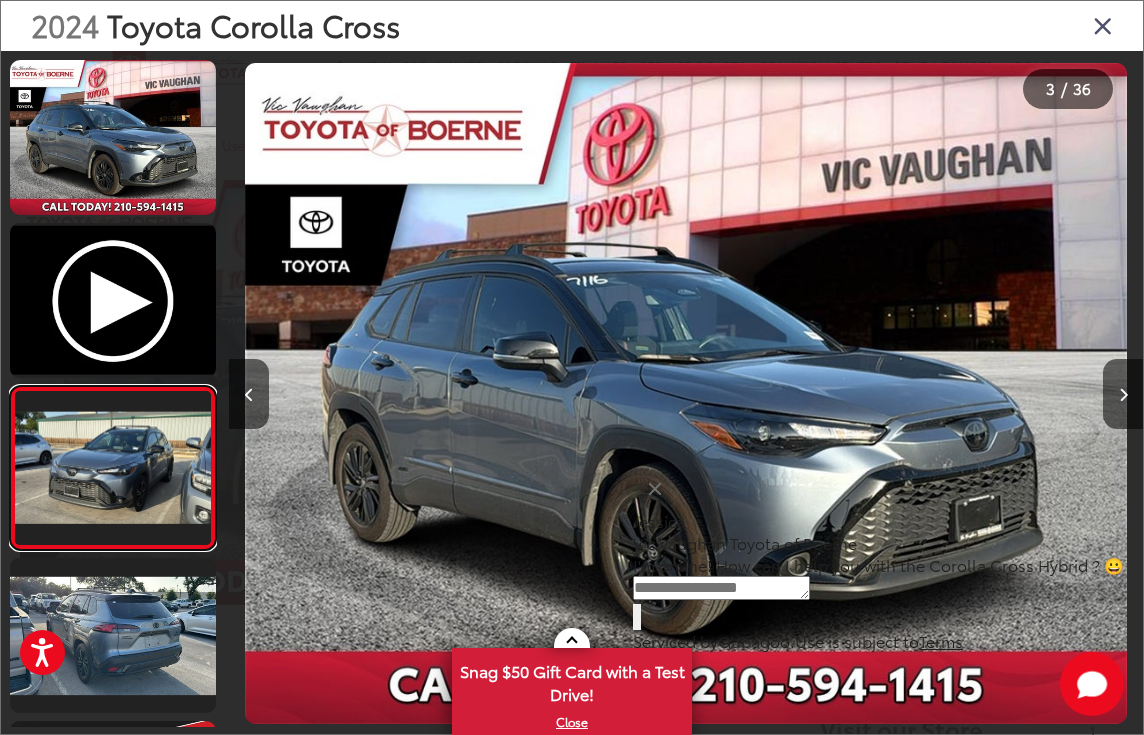 scroll, scrollTop: 0, scrollLeft: 303, axis: horizontal 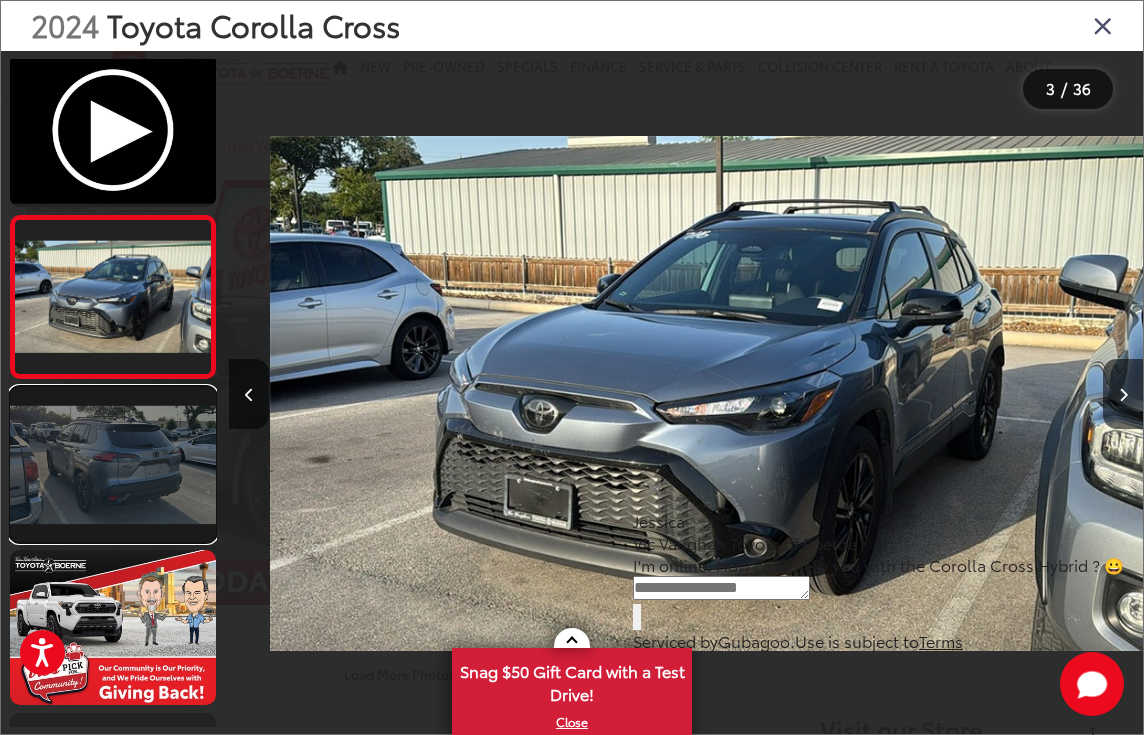 click at bounding box center (113, 464) 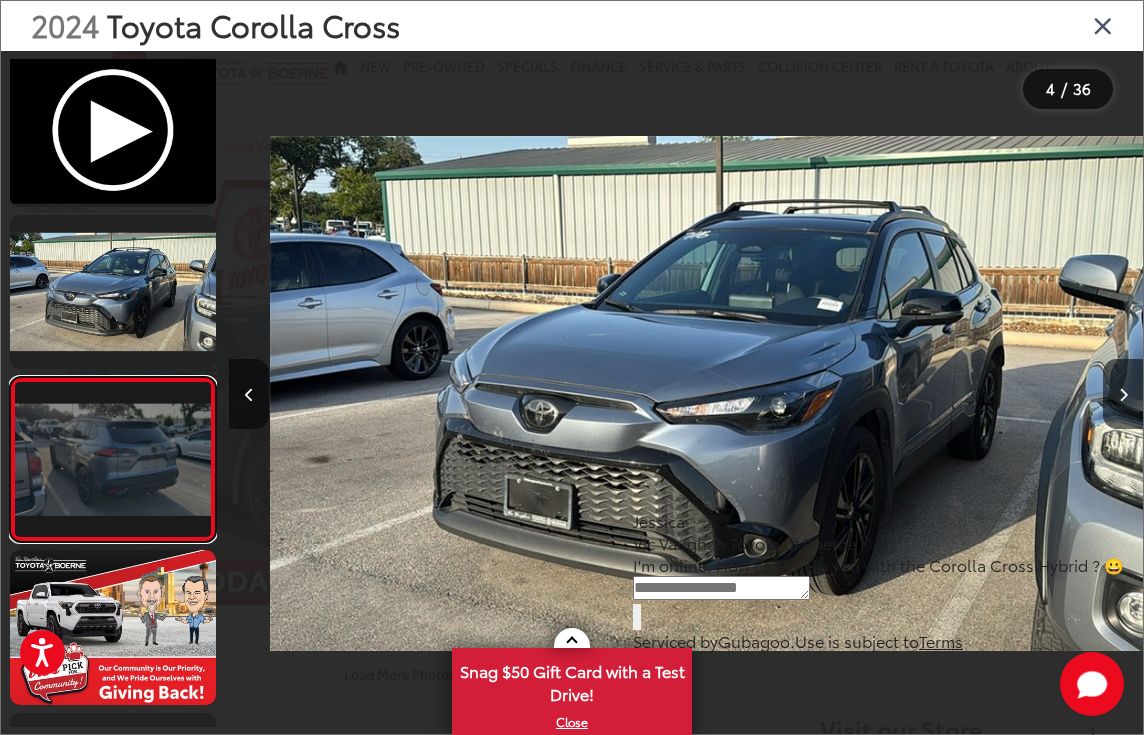 scroll, scrollTop: 0, scrollLeft: 1837, axis: horizontal 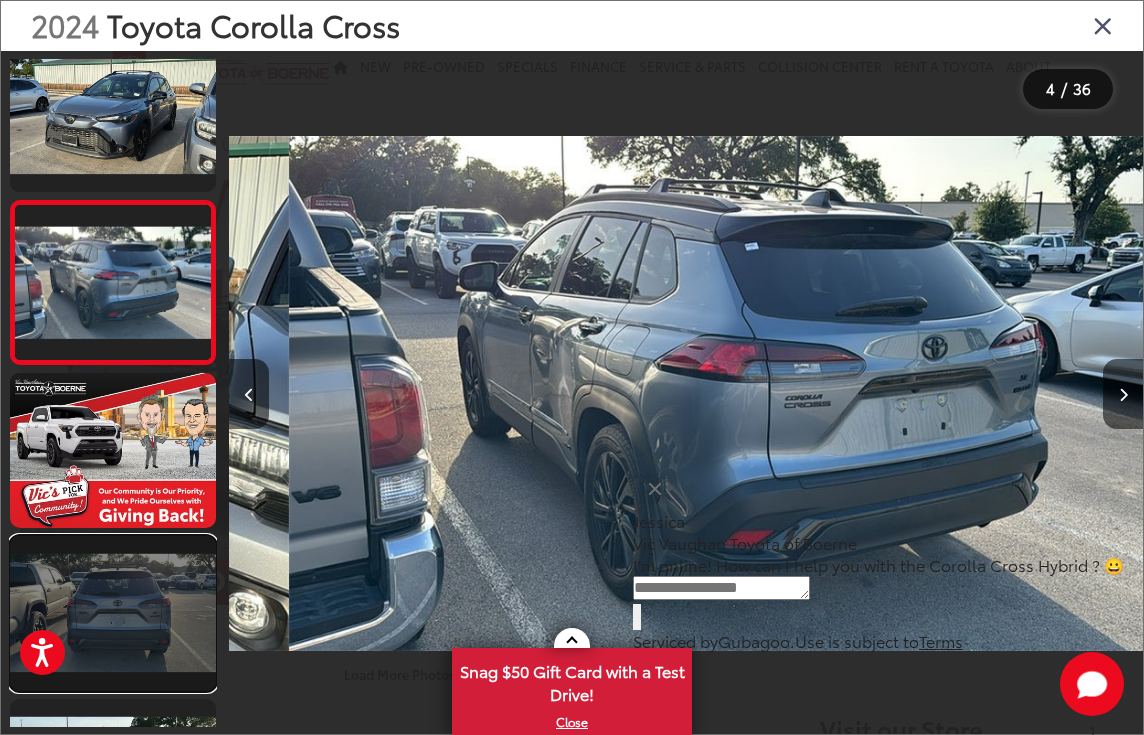 click at bounding box center [113, 613] 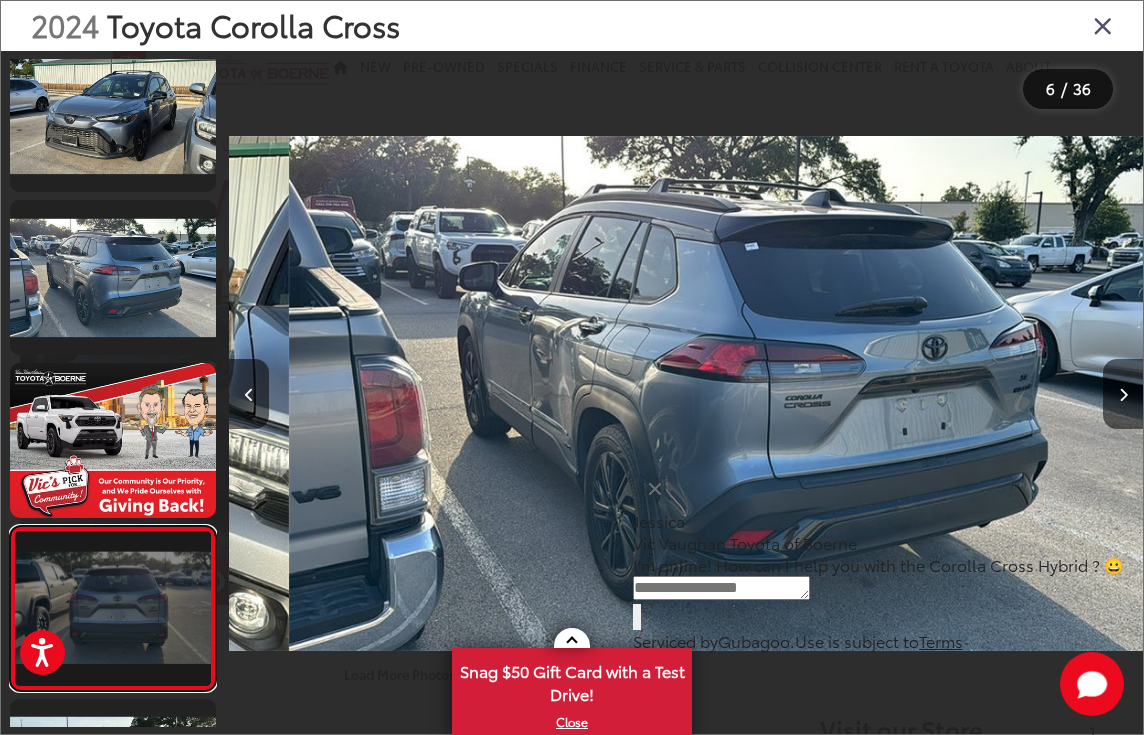 scroll, scrollTop: 0, scrollLeft: 3095, axis: horizontal 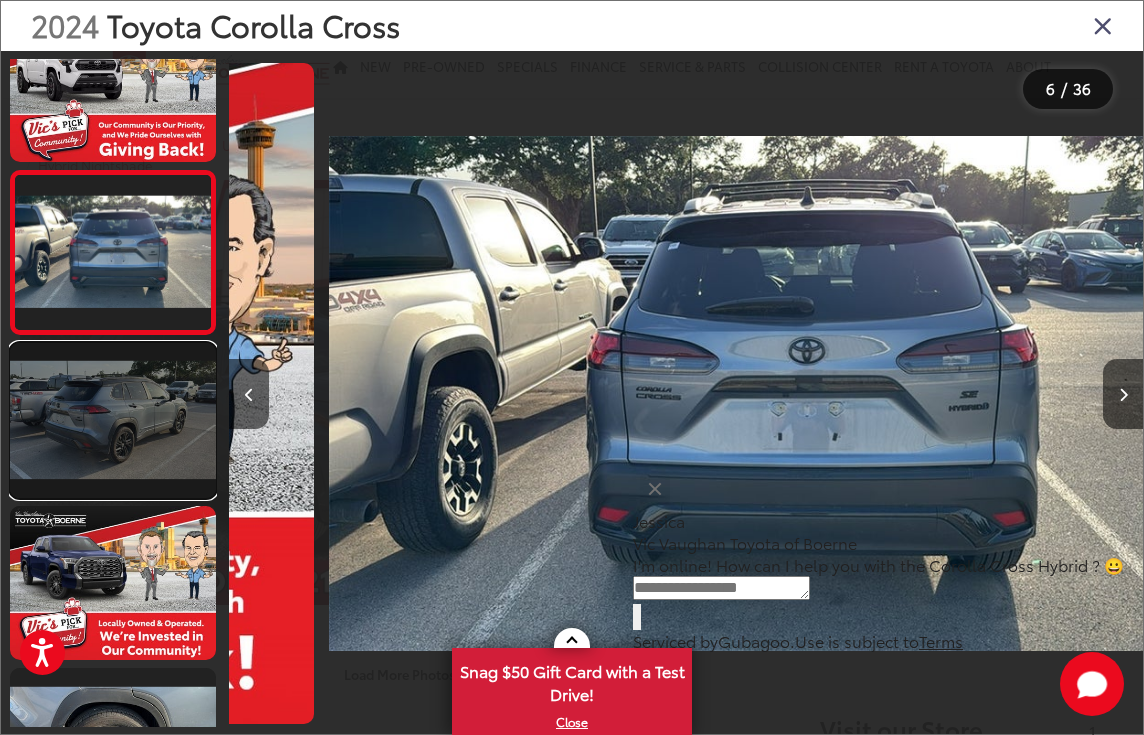 click at bounding box center [113, 420] 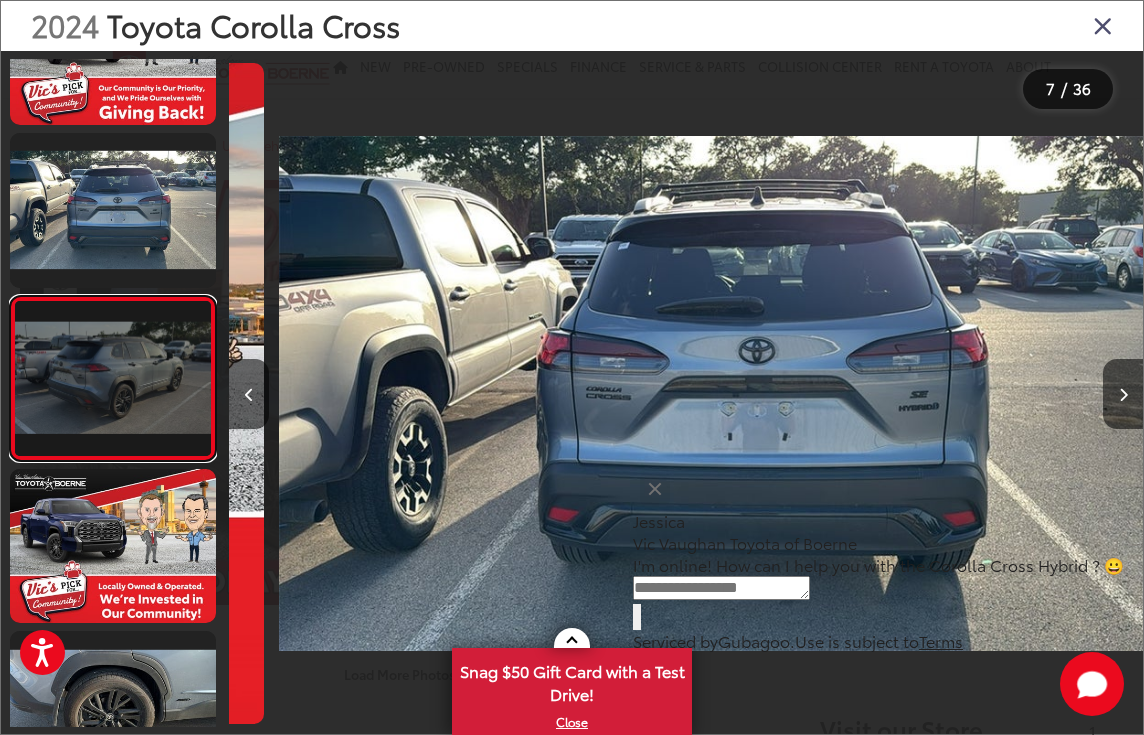 scroll, scrollTop: 833, scrollLeft: 0, axis: vertical 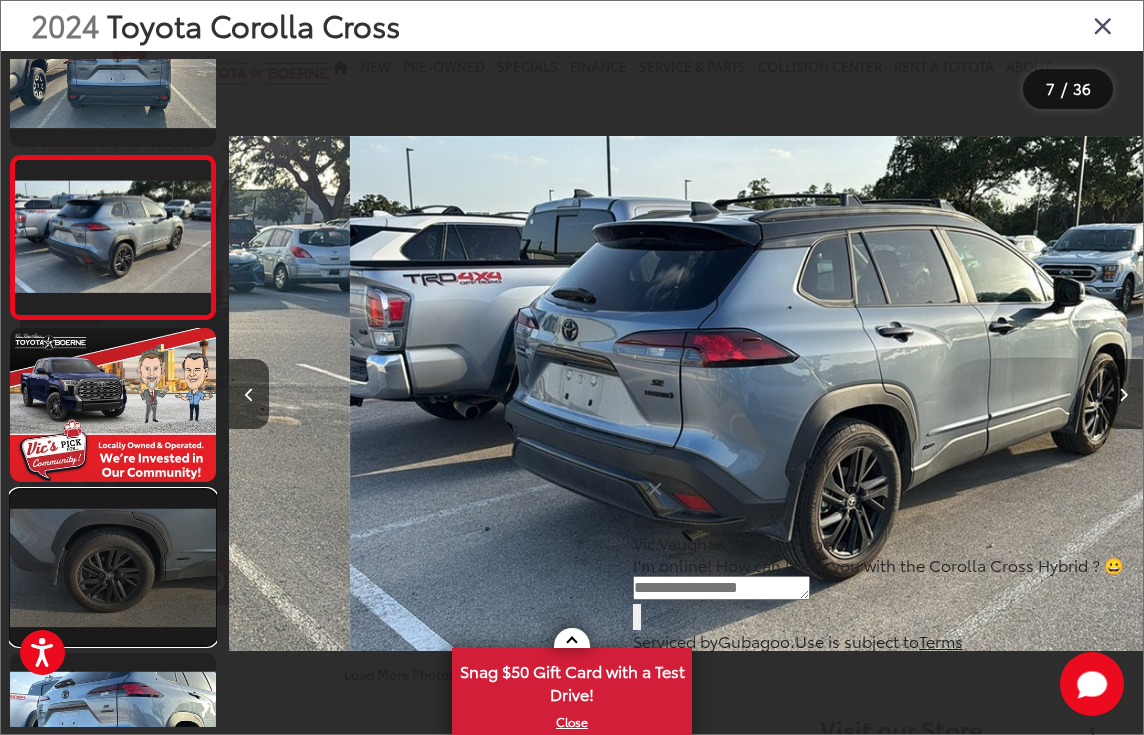 click at bounding box center (113, 567) 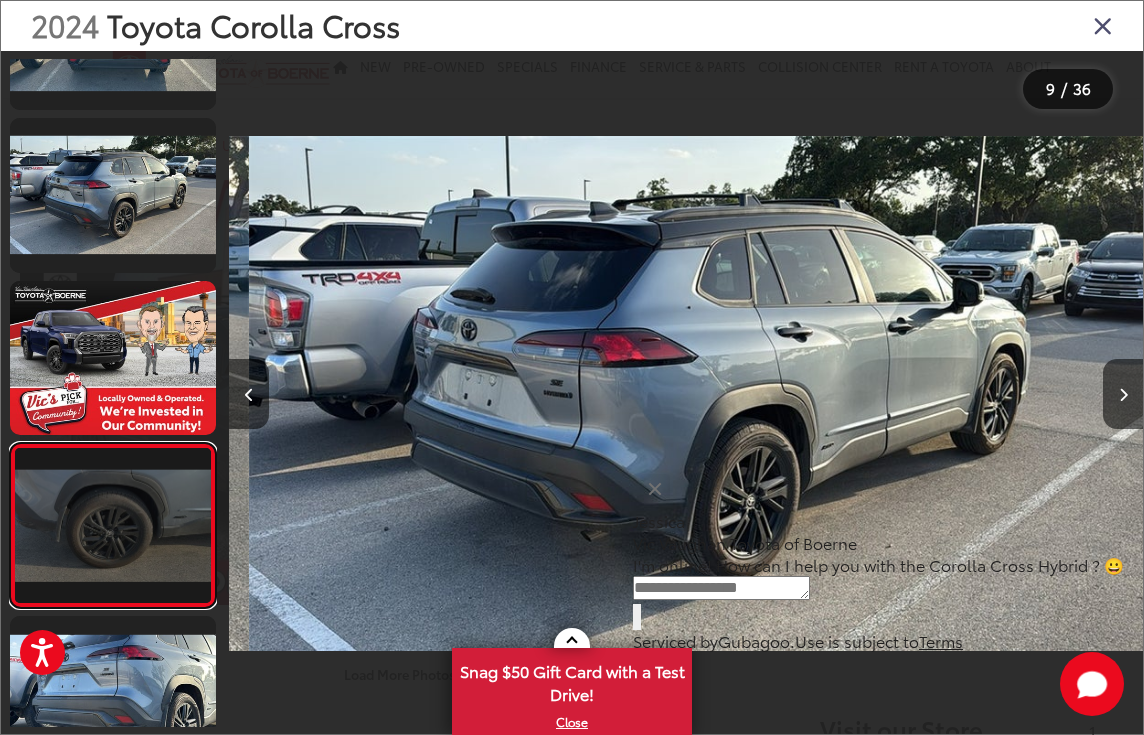 scroll, scrollTop: 1052, scrollLeft: 0, axis: vertical 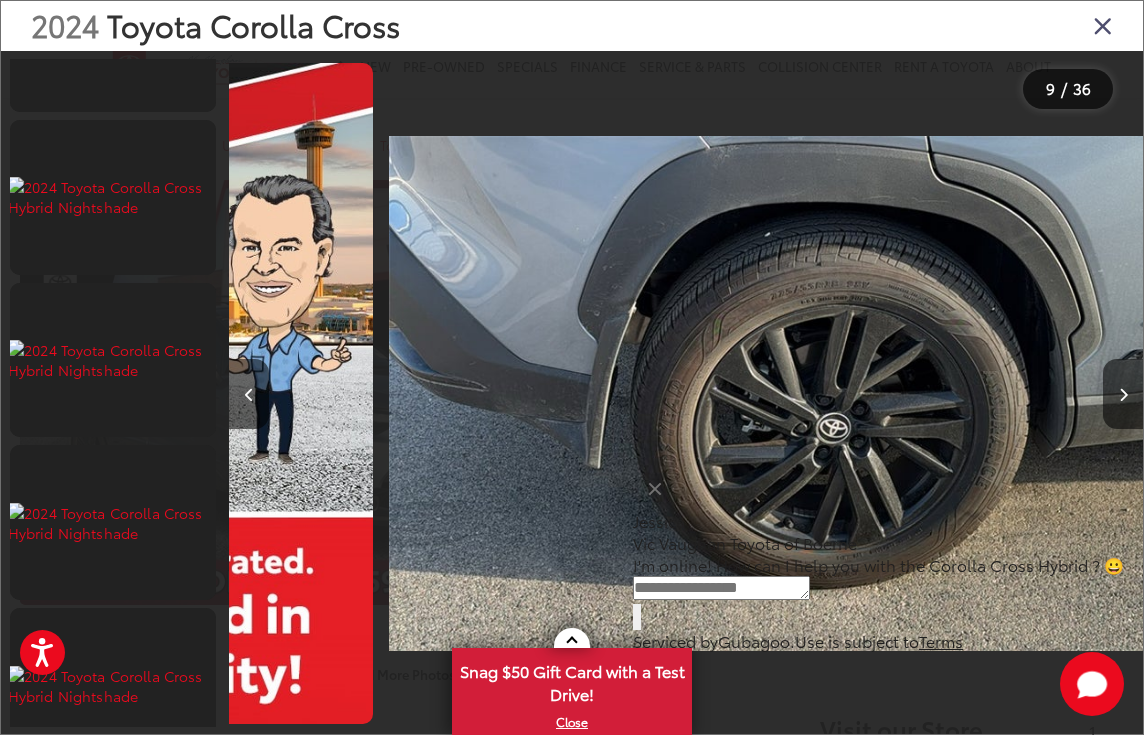 click at bounding box center (1103, 25) 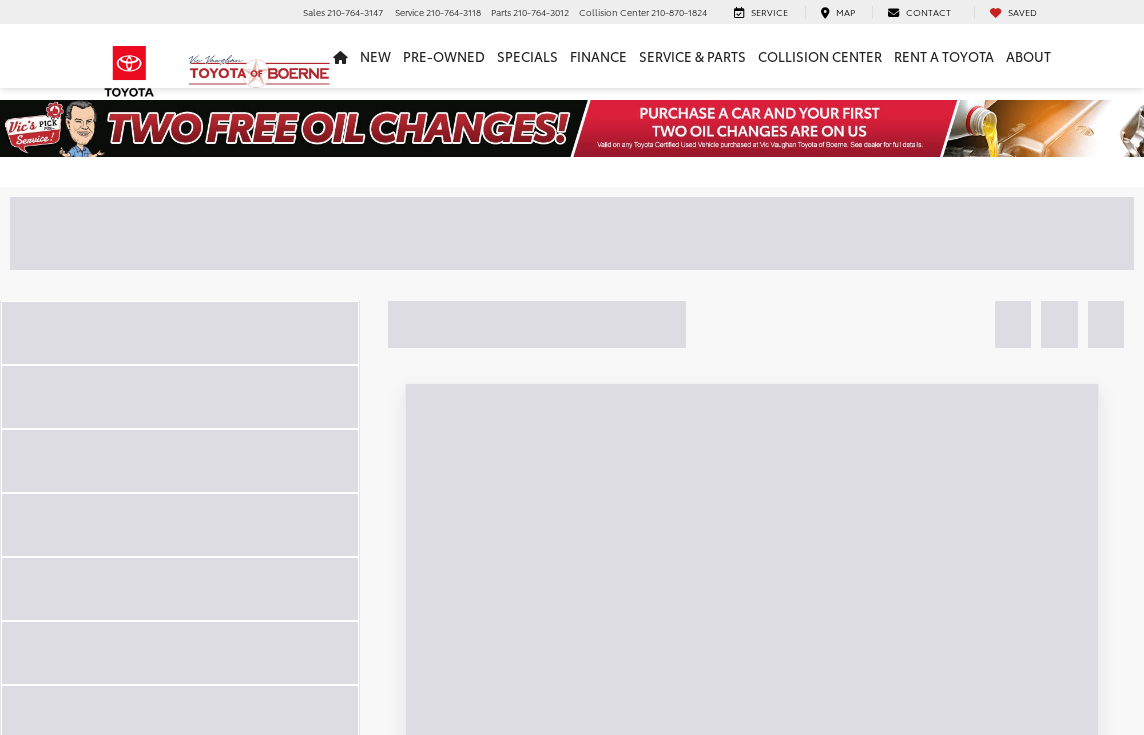 scroll, scrollTop: 1373, scrollLeft: 0, axis: vertical 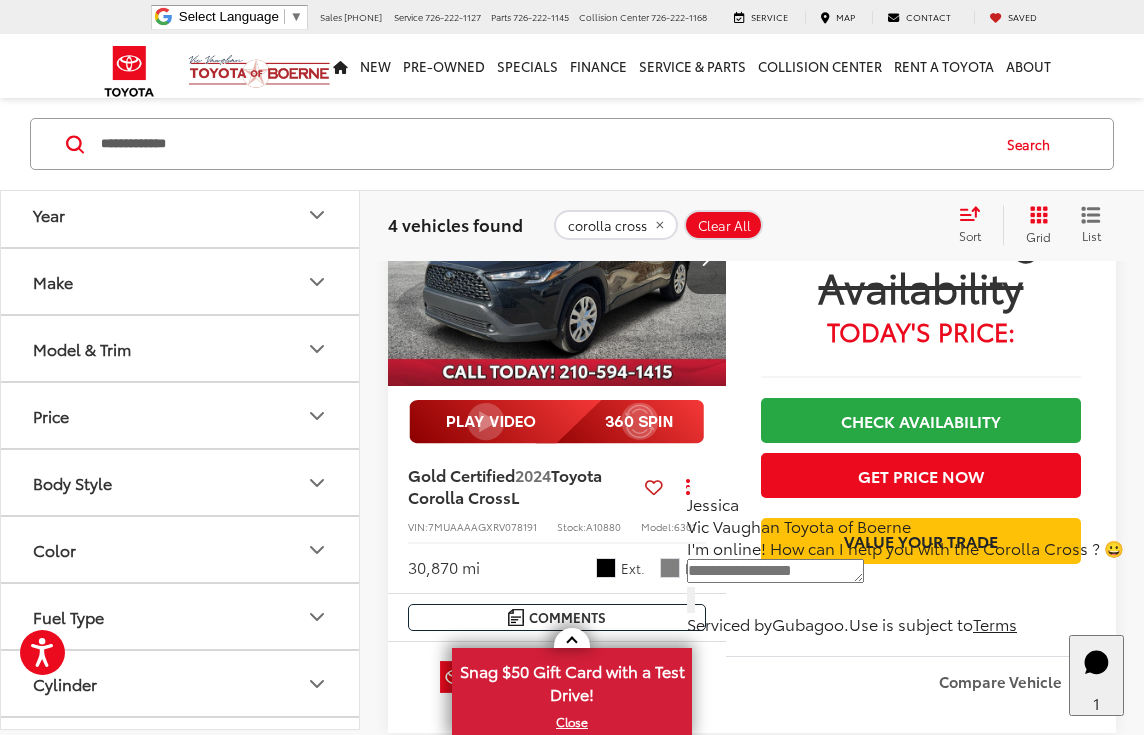 click at bounding box center [557, 260] 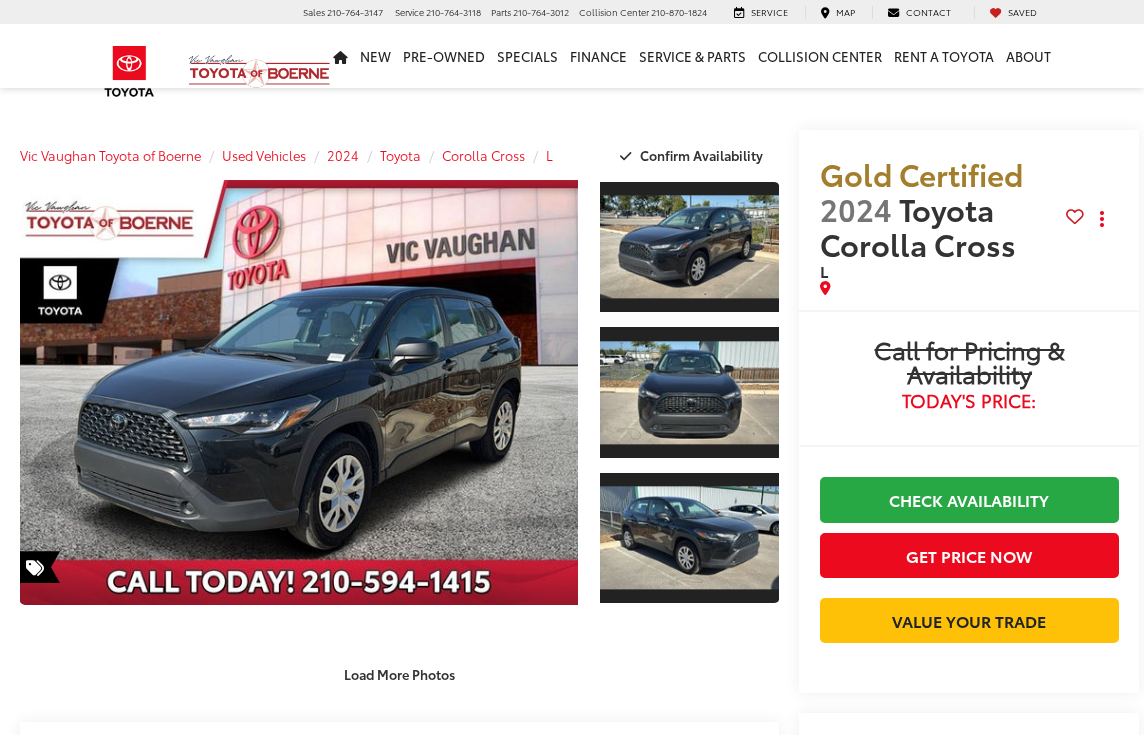 scroll, scrollTop: 0, scrollLeft: 0, axis: both 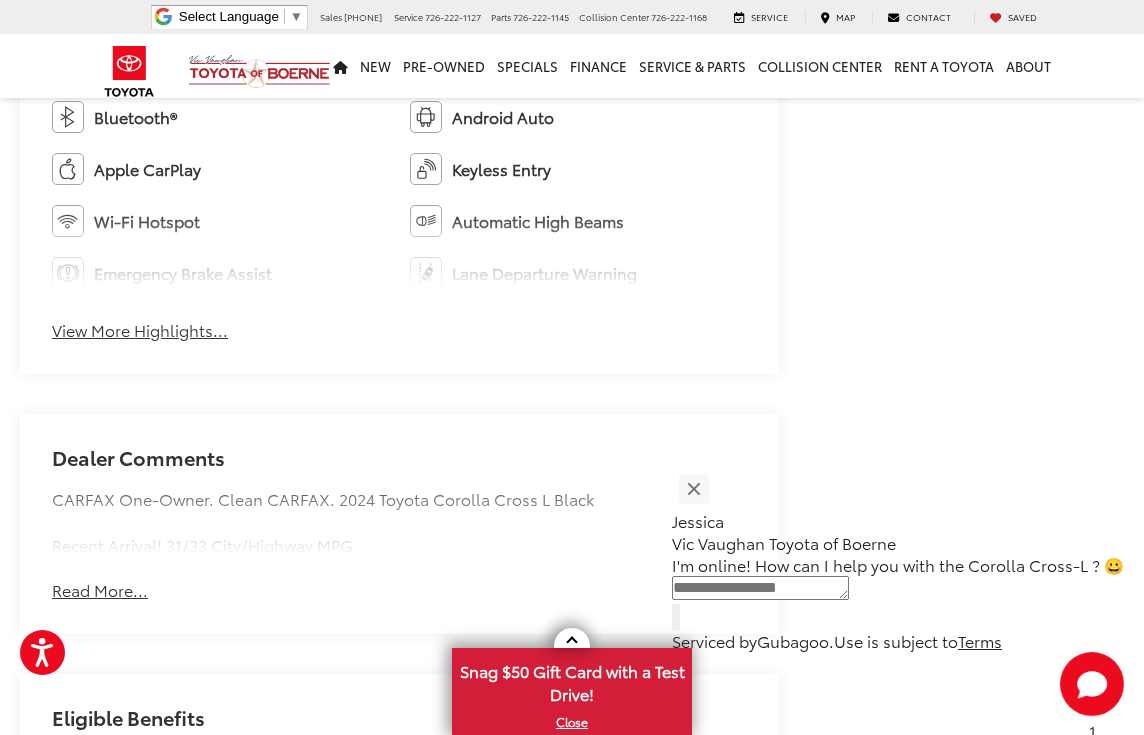 click on "View More Highlights..." at bounding box center (140, 330) 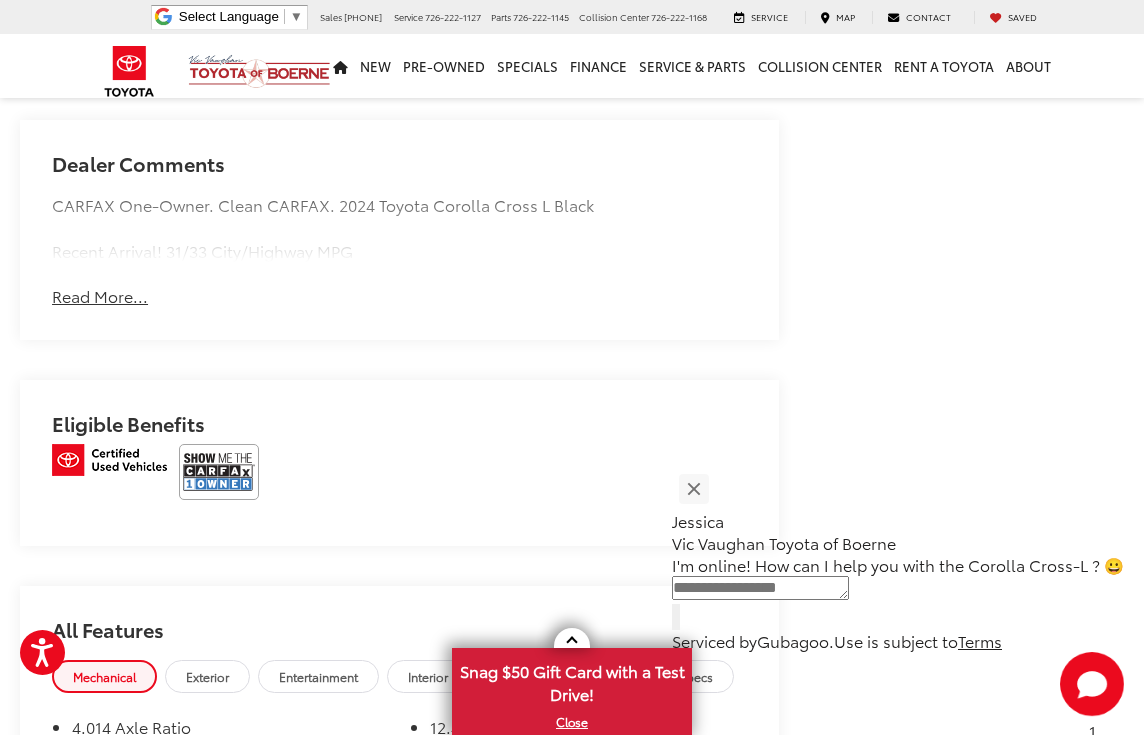 scroll, scrollTop: 1674, scrollLeft: 0, axis: vertical 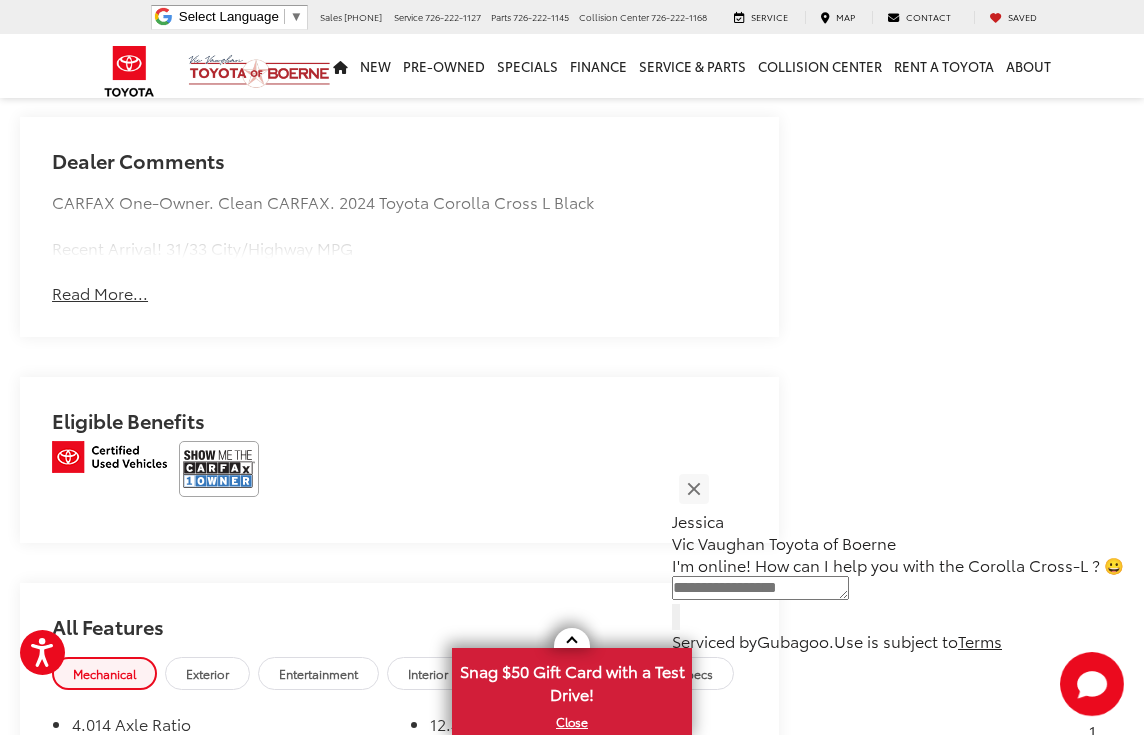 click on "Read More..." at bounding box center [100, 293] 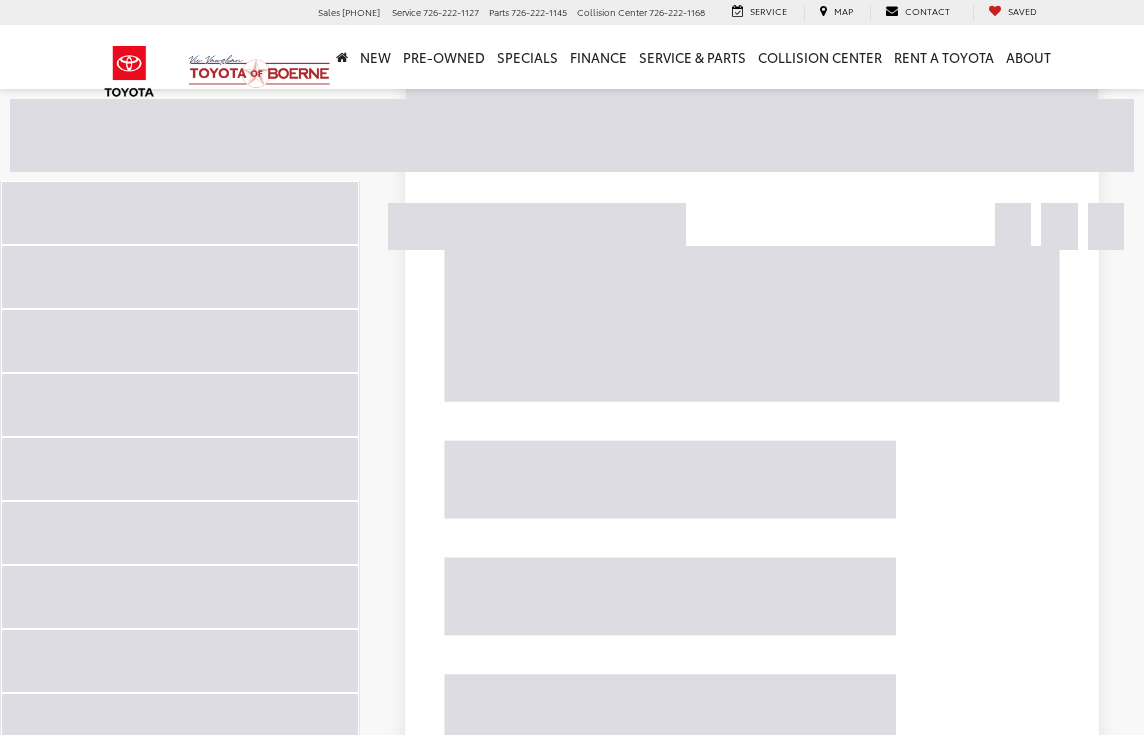 scroll, scrollTop: 2159, scrollLeft: 0, axis: vertical 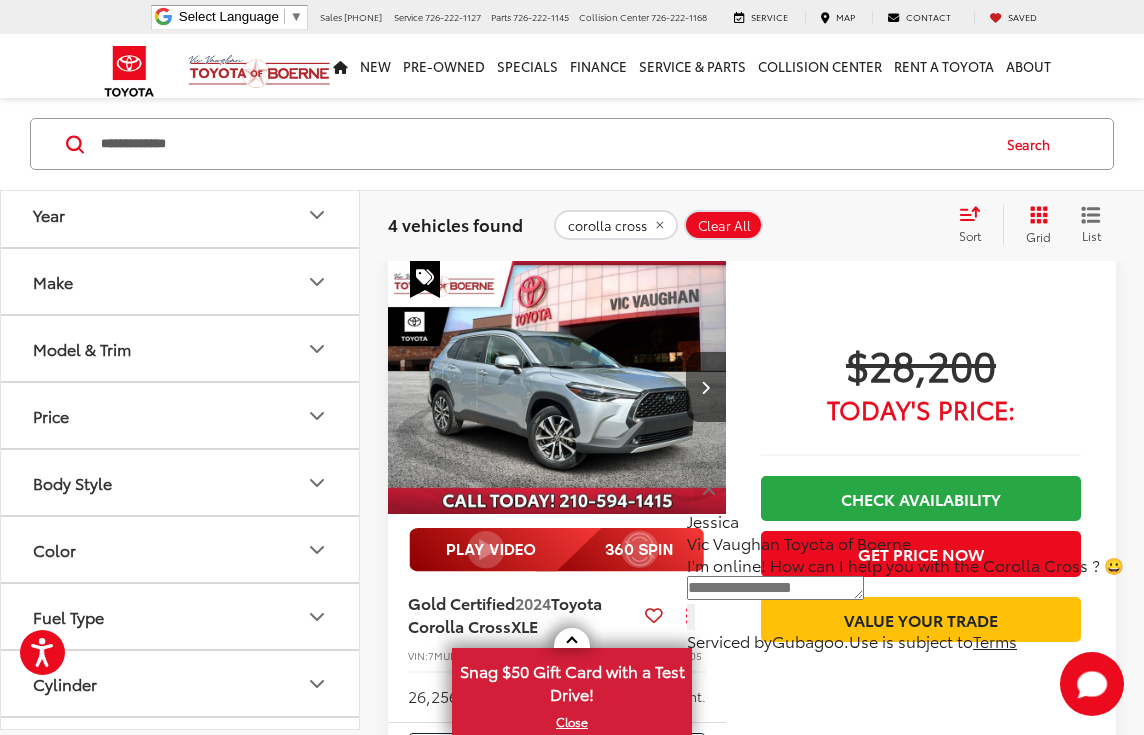 click at bounding box center [557, 388] 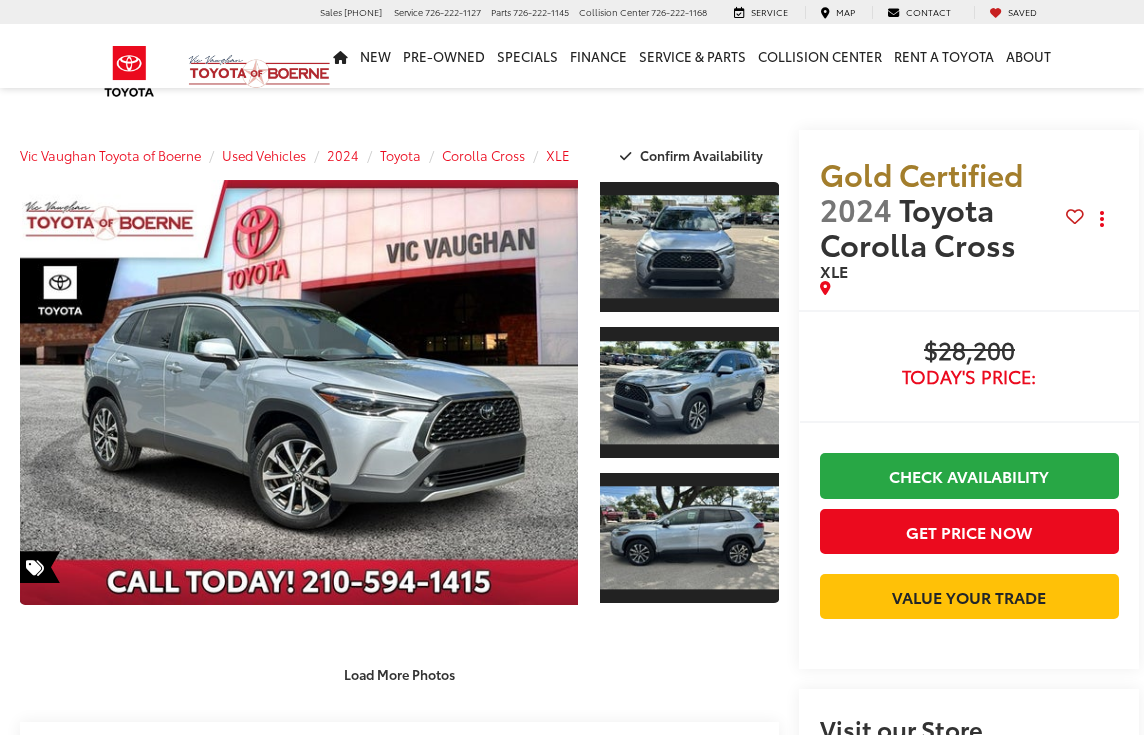 scroll, scrollTop: 0, scrollLeft: 0, axis: both 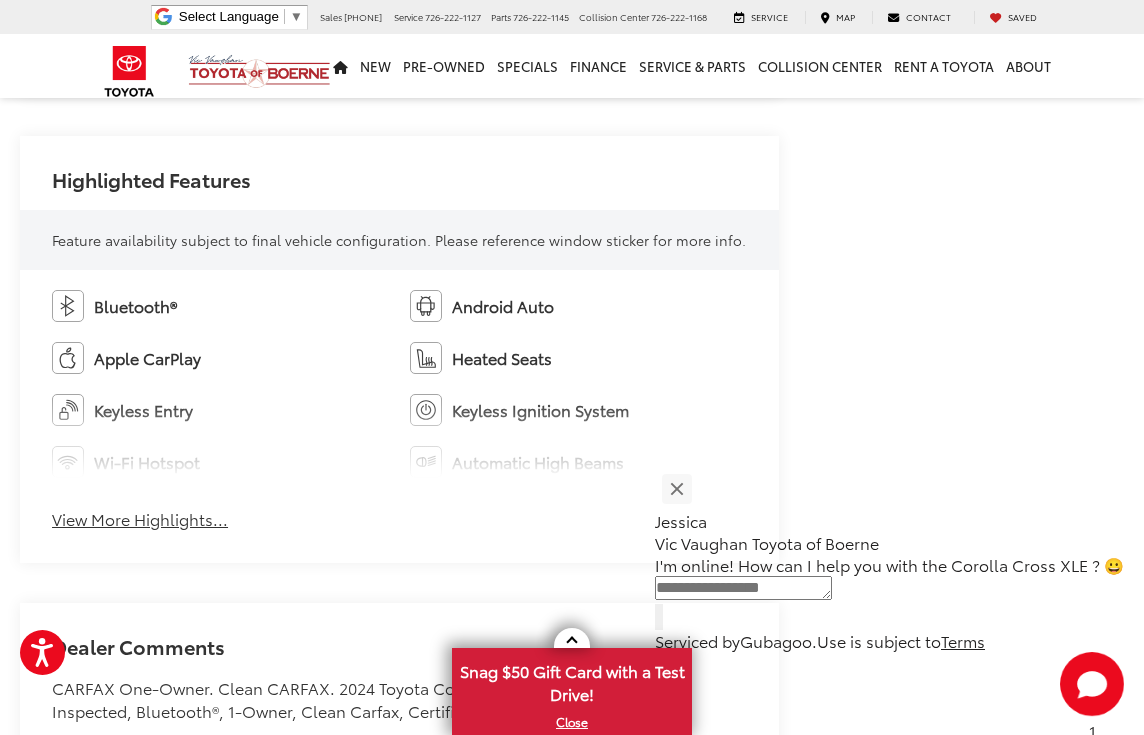 click on "View More Highlights..." at bounding box center [140, 519] 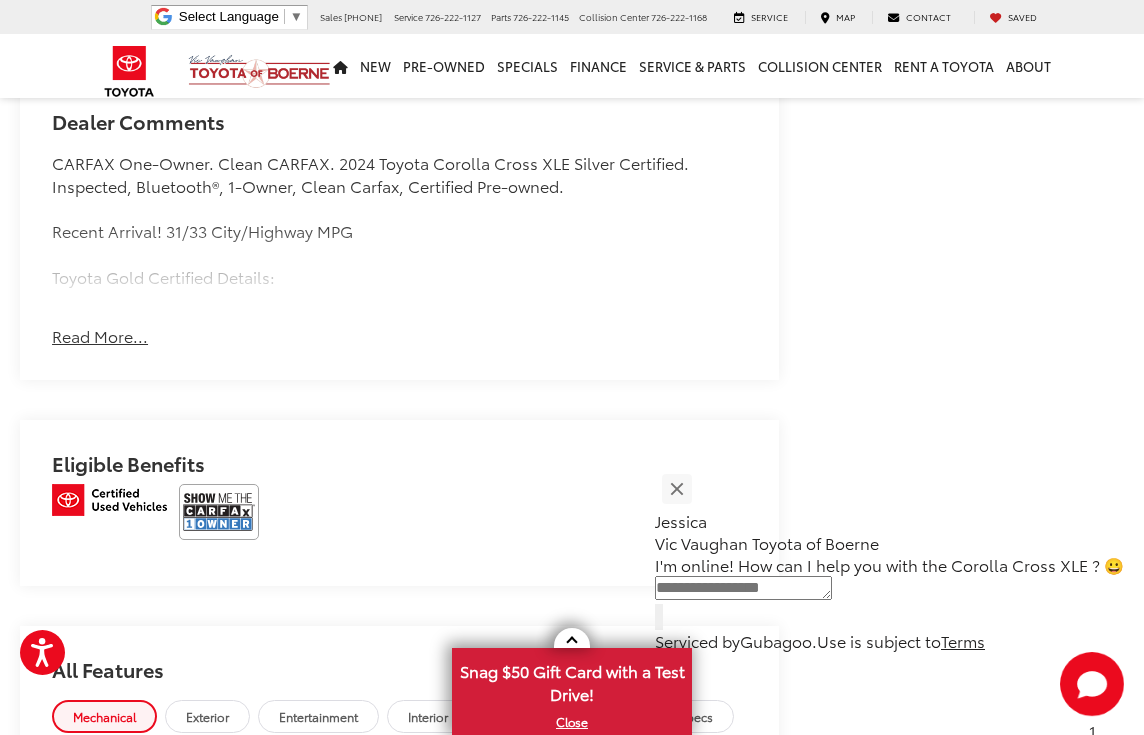 scroll, scrollTop: 1819, scrollLeft: 0, axis: vertical 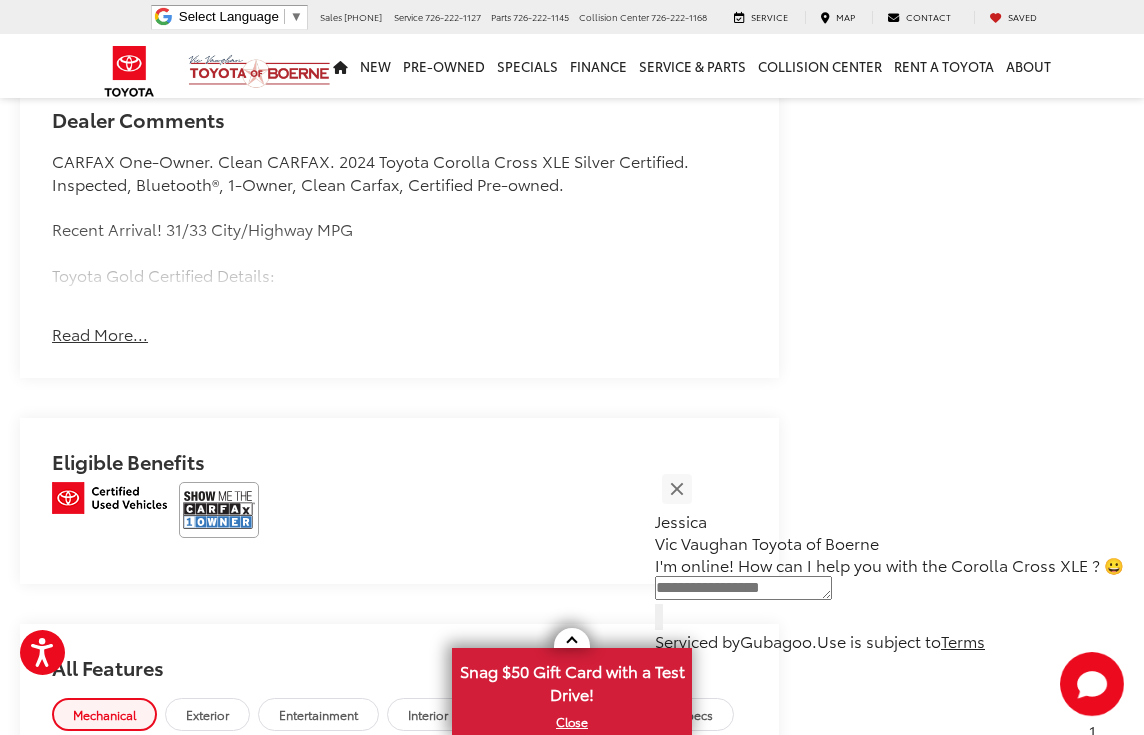 click on "Read More..." at bounding box center [100, 334] 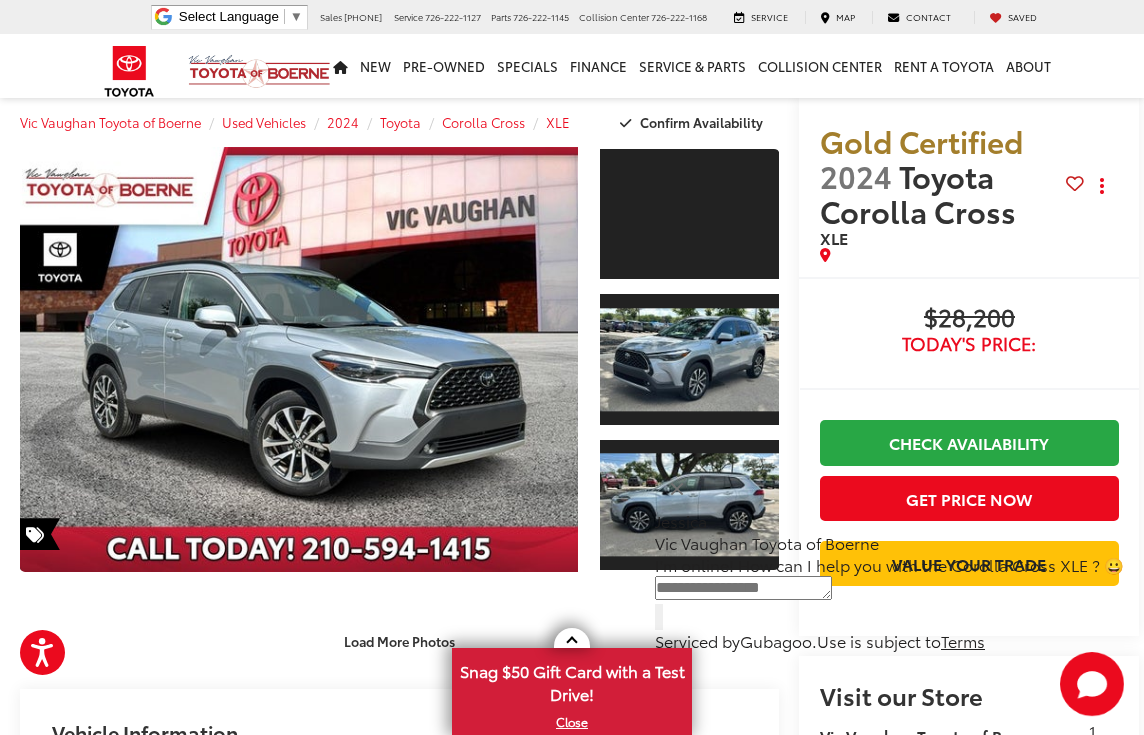 scroll, scrollTop: 0, scrollLeft: 0, axis: both 